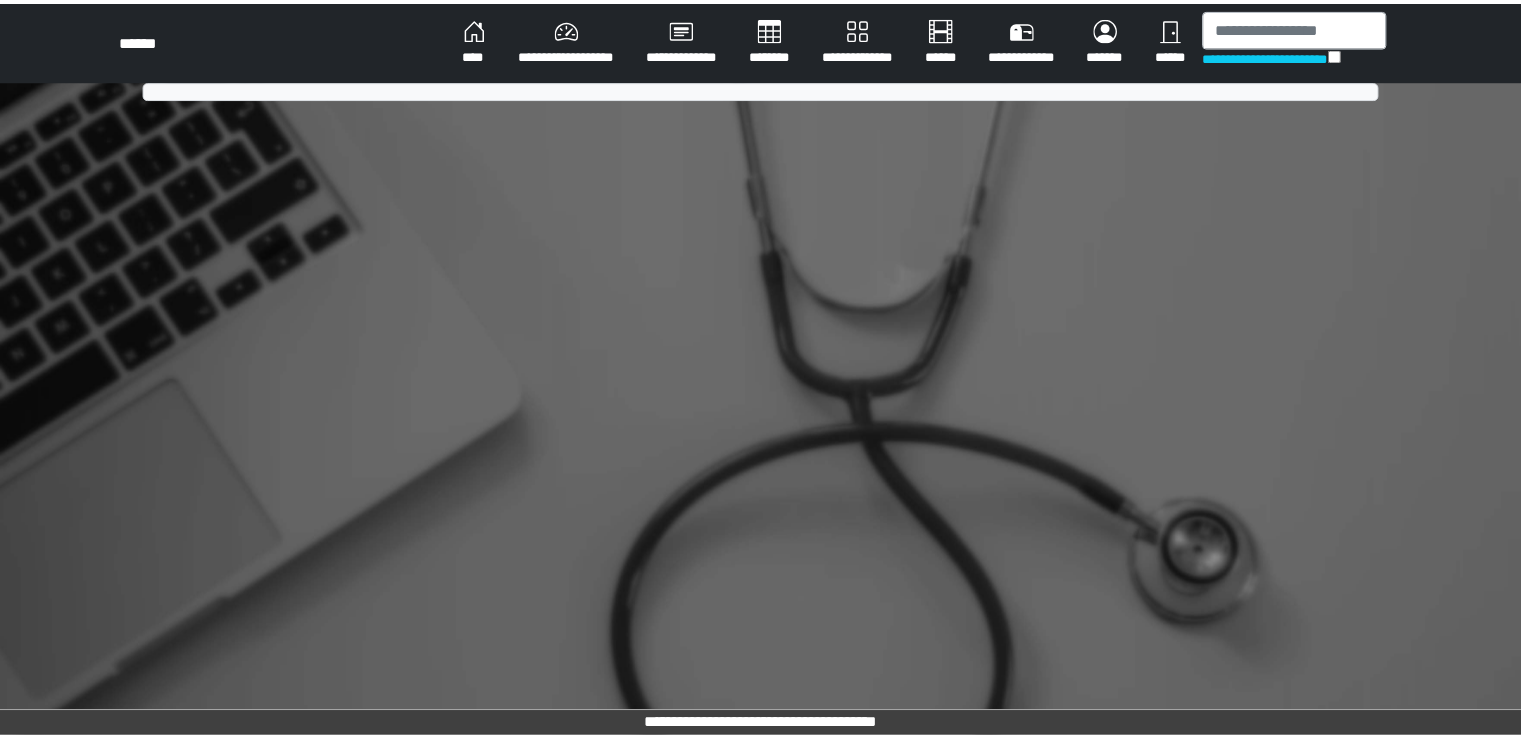 scroll, scrollTop: 0, scrollLeft: 0, axis: both 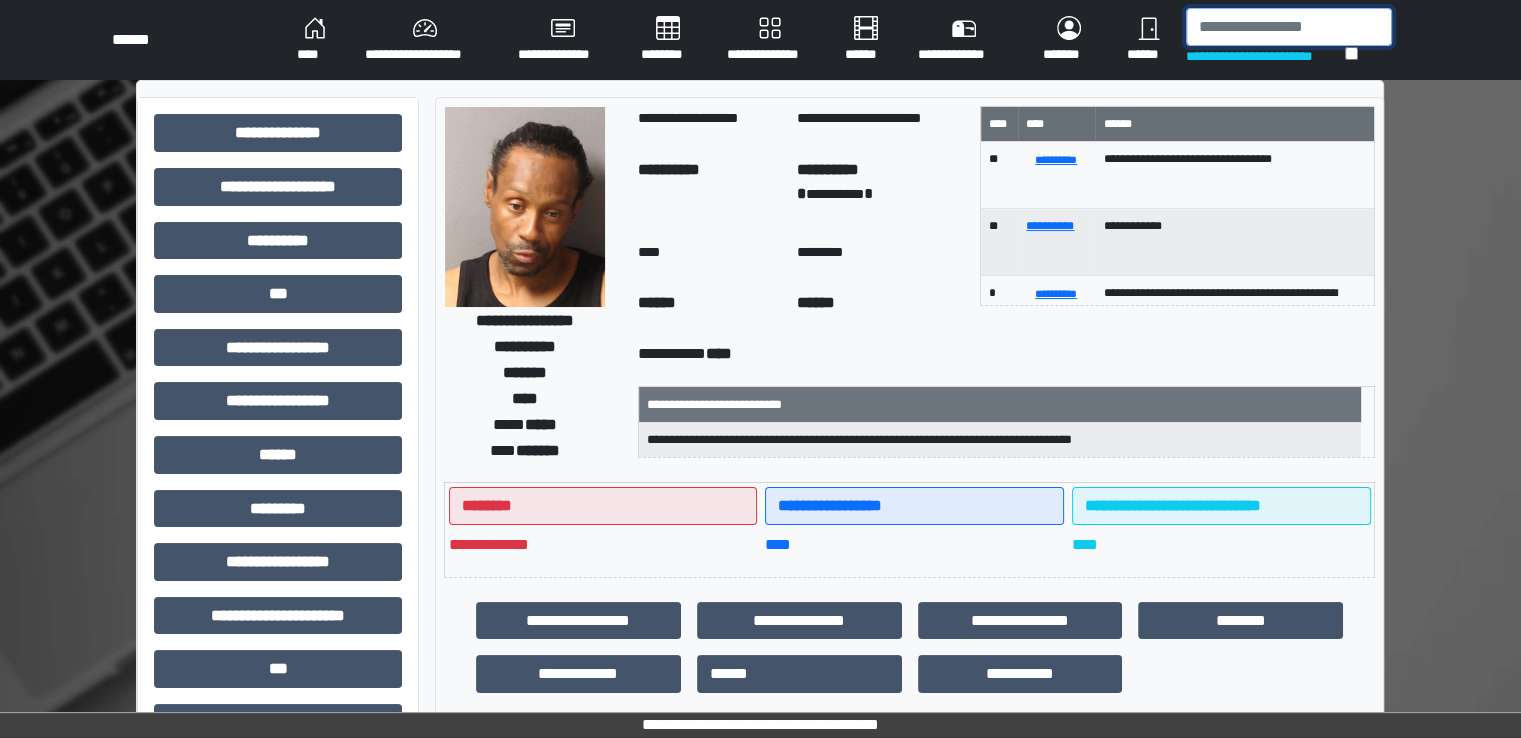 click at bounding box center (1289, 27) 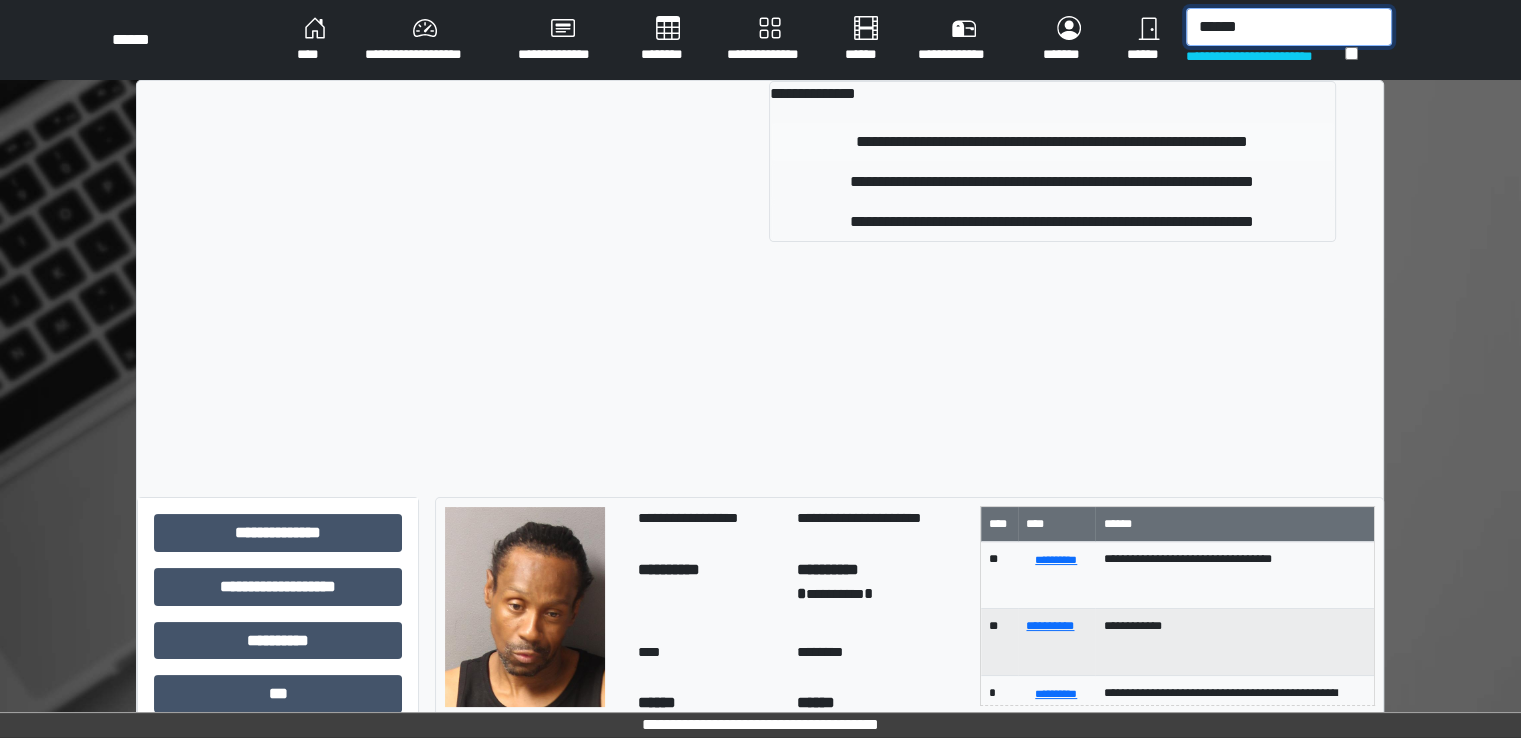 type on "******" 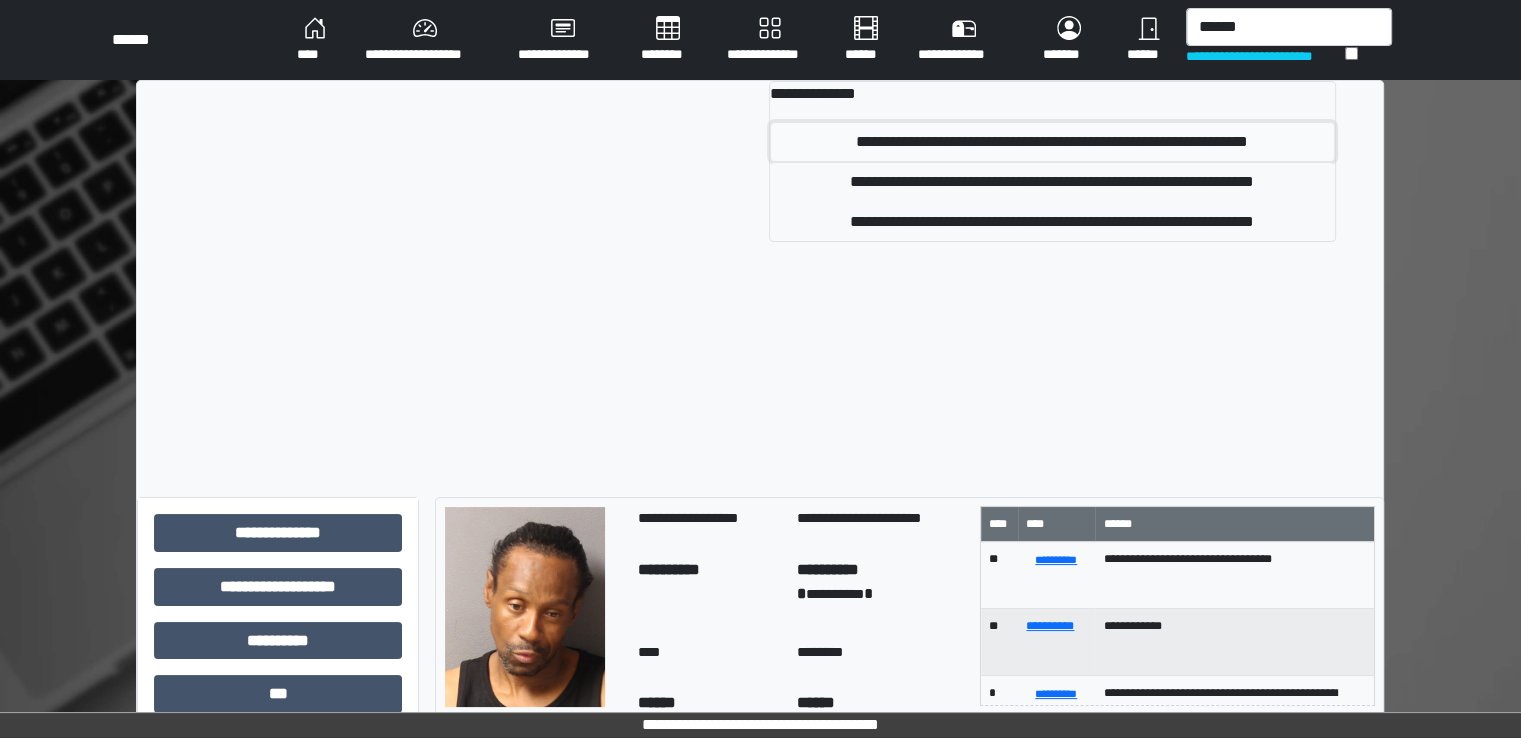 click on "**********" at bounding box center (1052, 142) 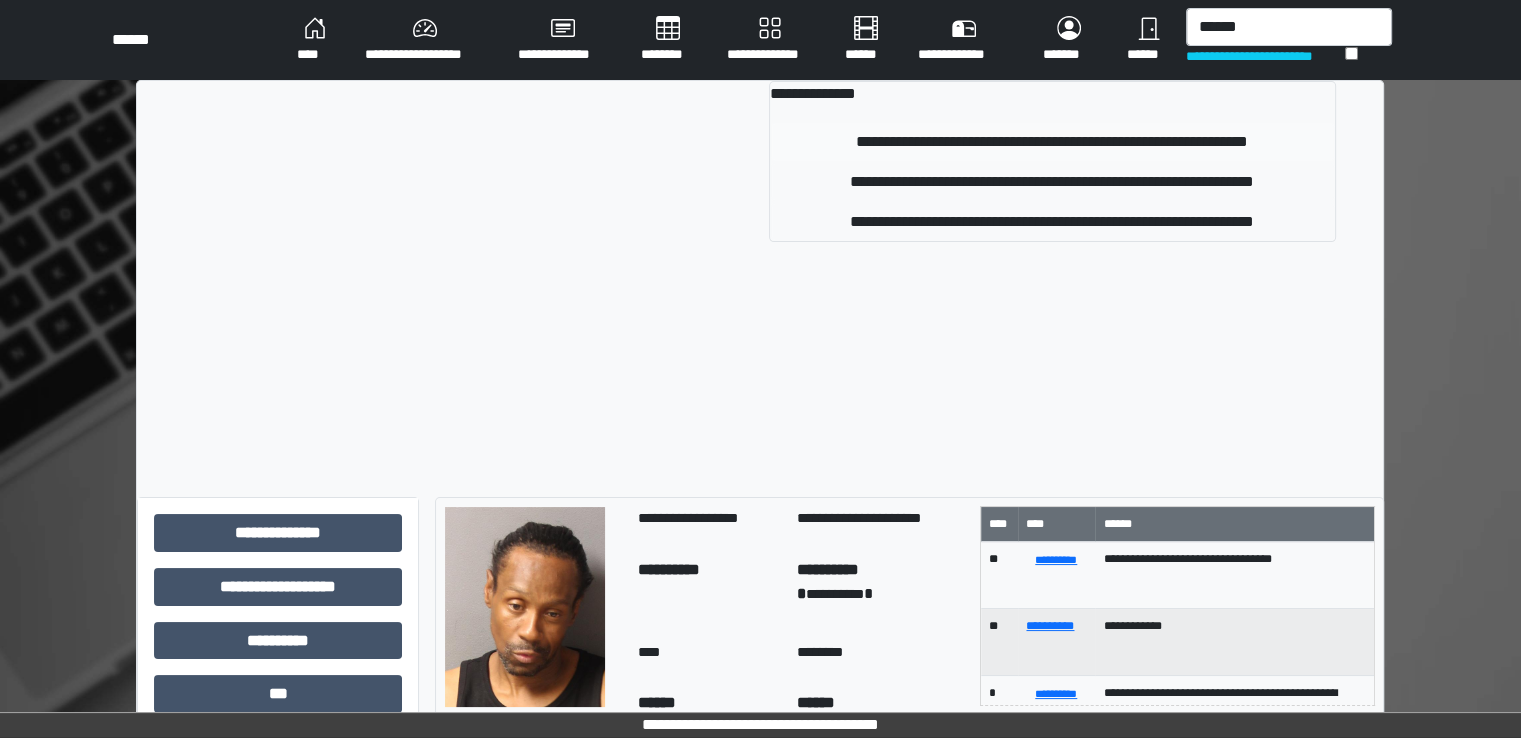type 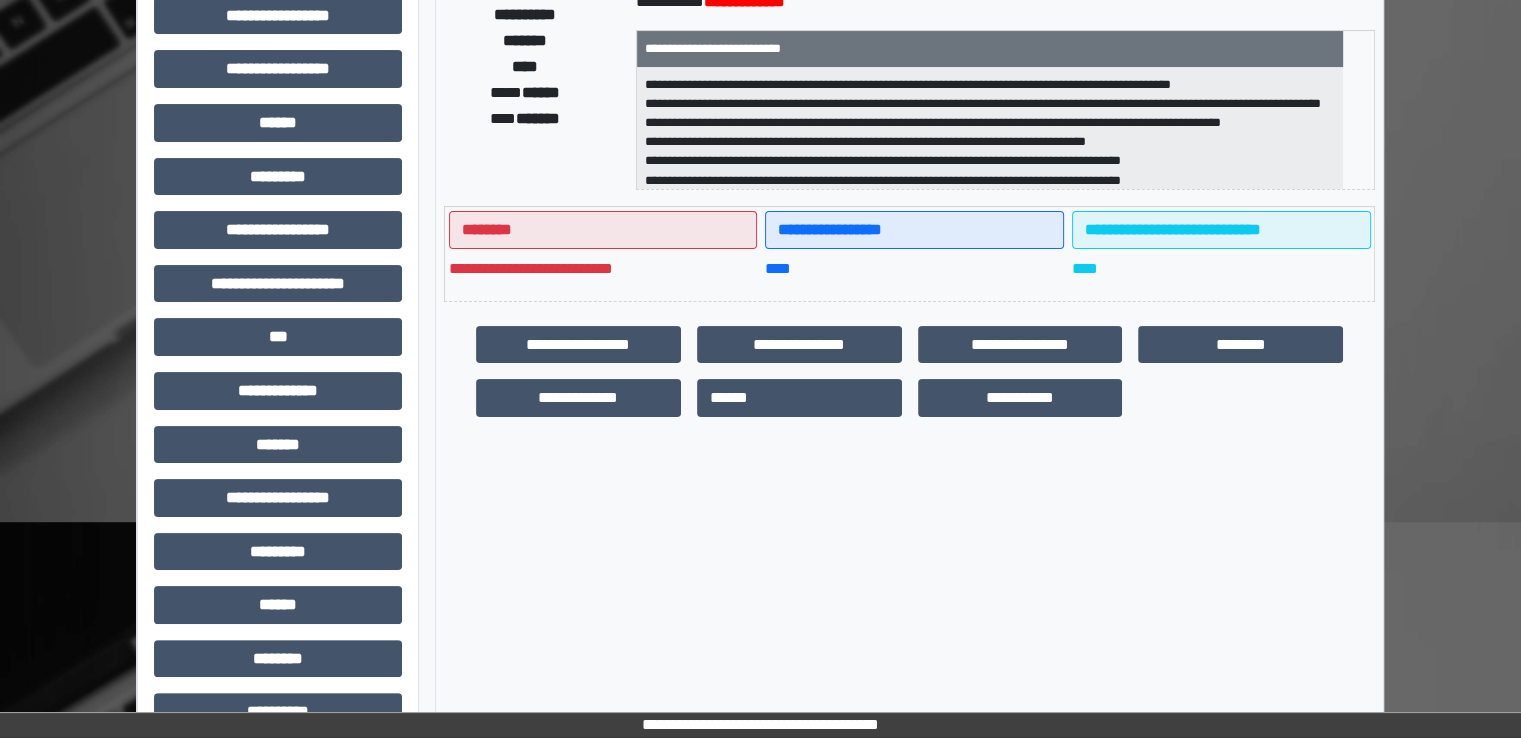 scroll, scrollTop: 428, scrollLeft: 0, axis: vertical 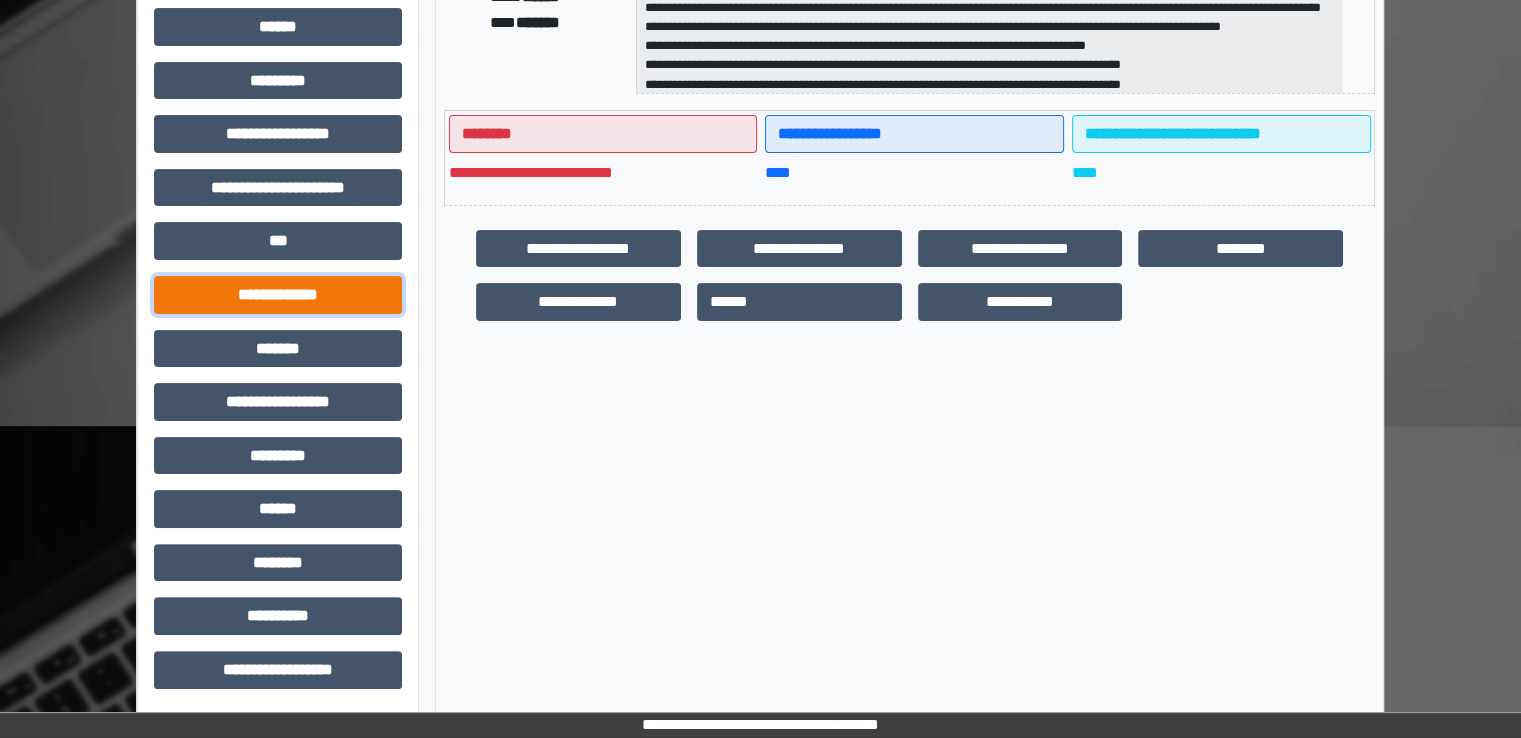click on "**********" at bounding box center (278, 295) 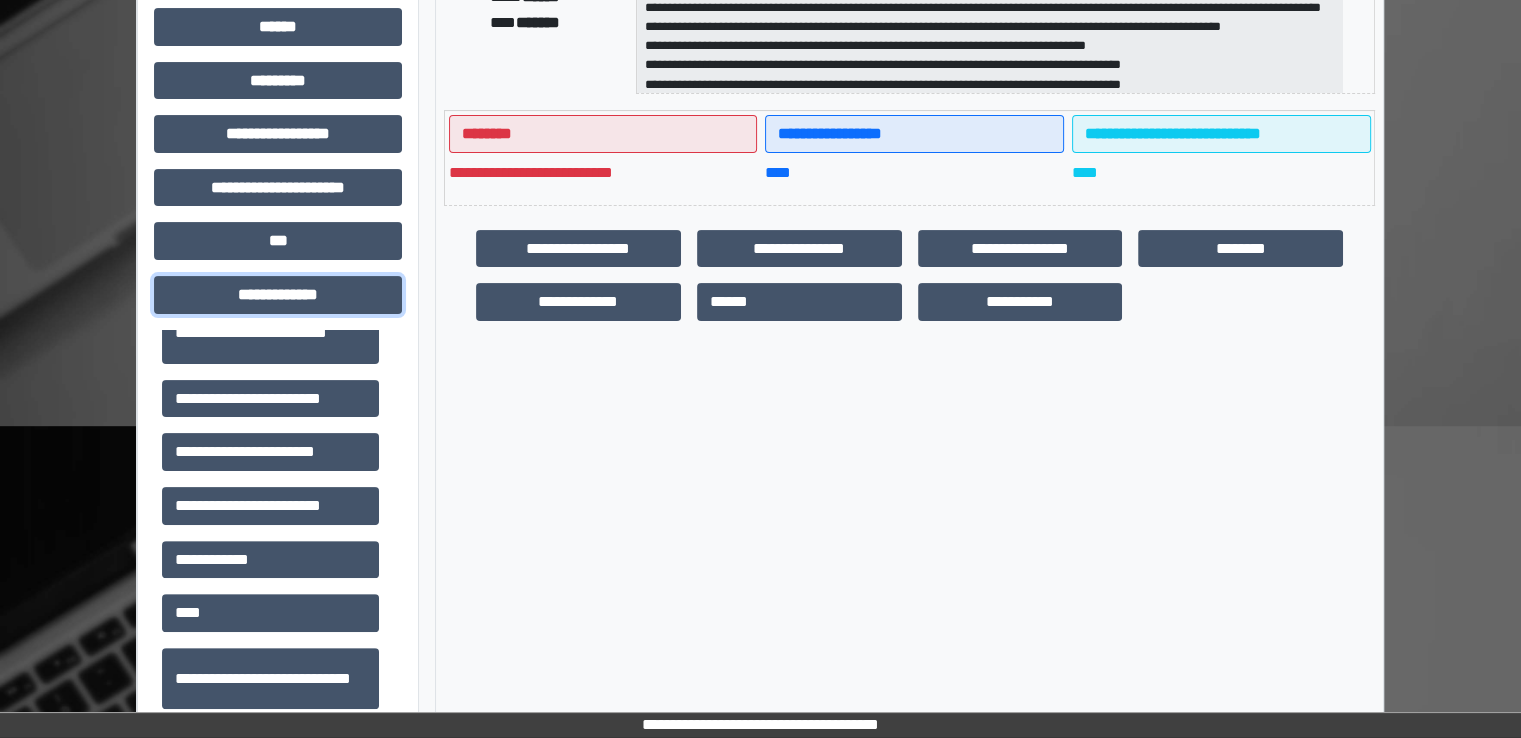 scroll, scrollTop: 600, scrollLeft: 0, axis: vertical 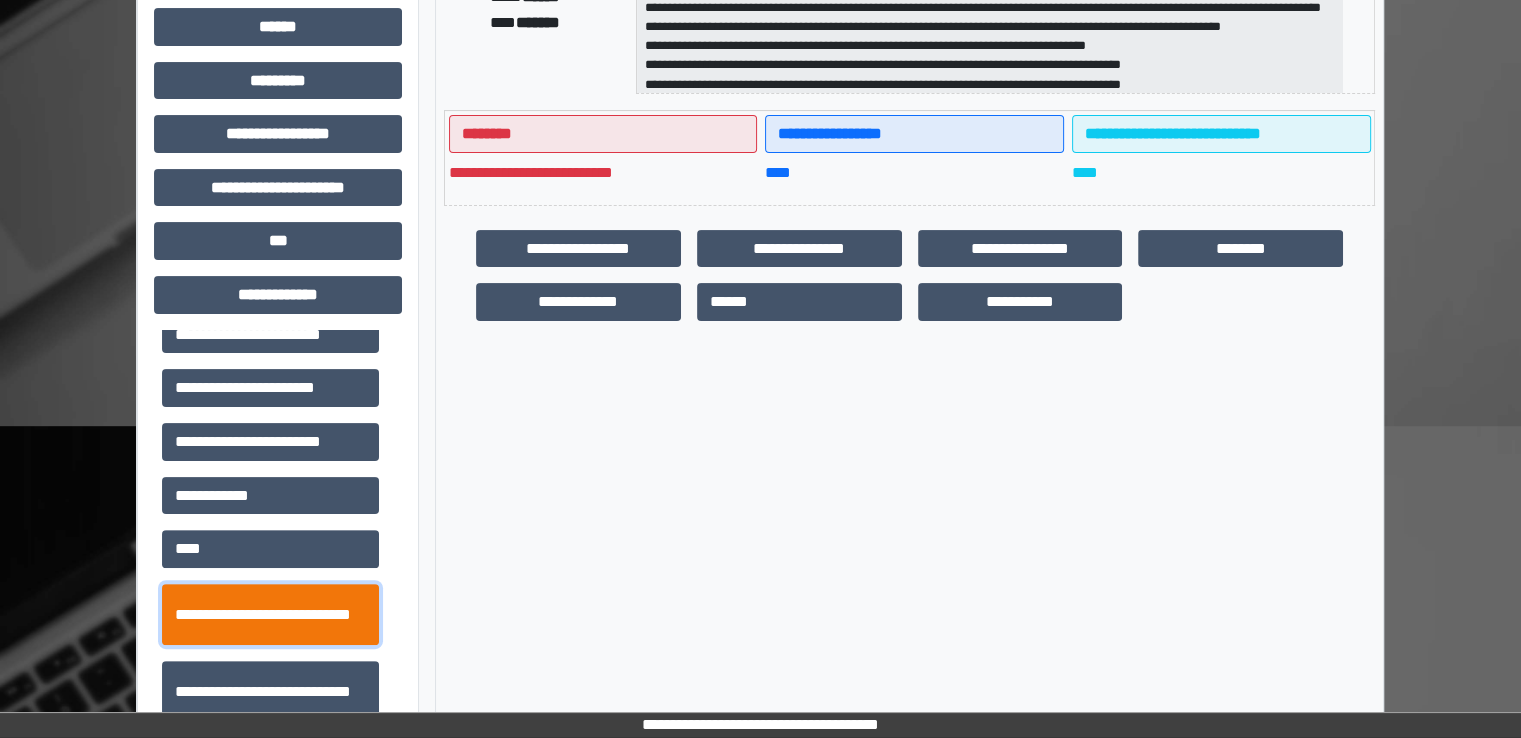 click on "**********" at bounding box center (270, 615) 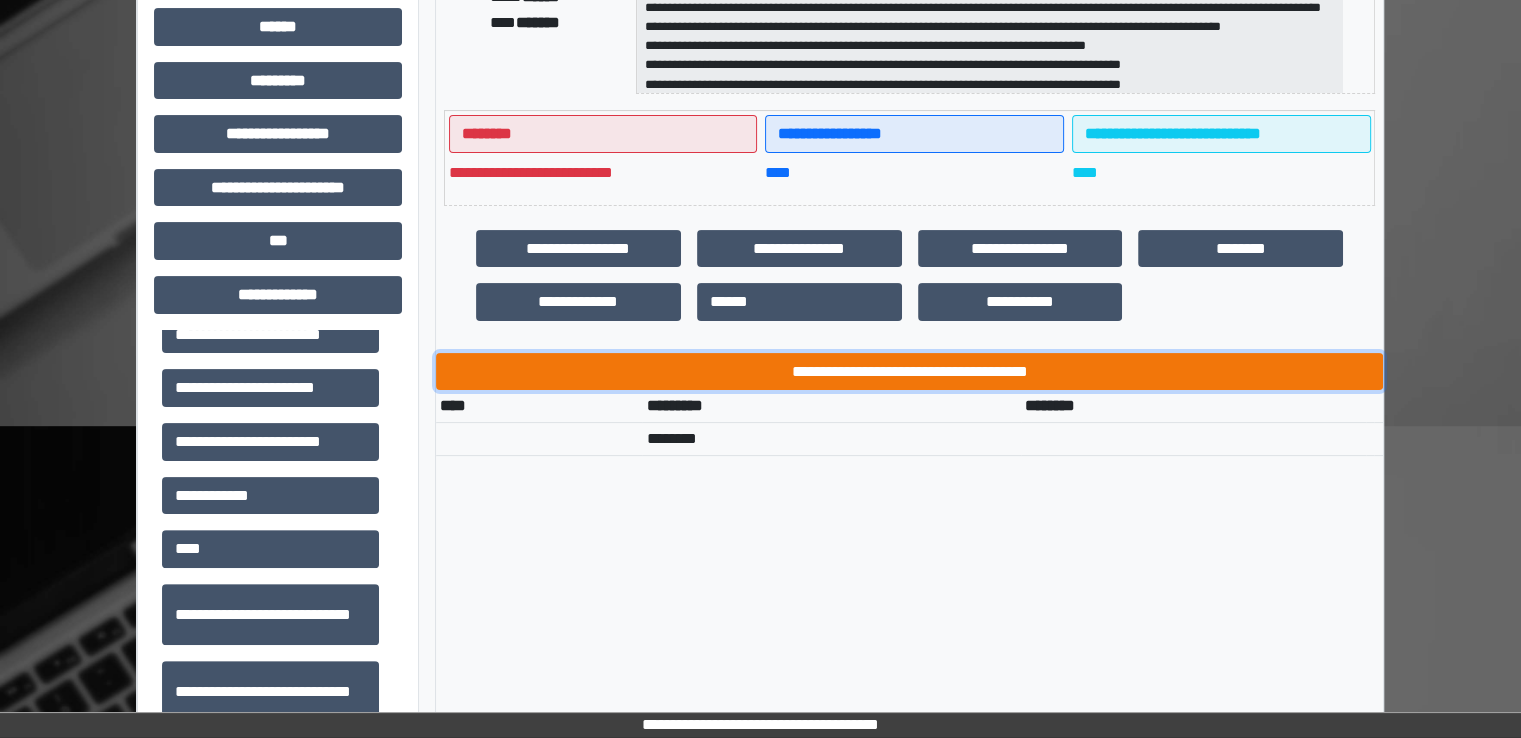 click on "**********" at bounding box center (909, 372) 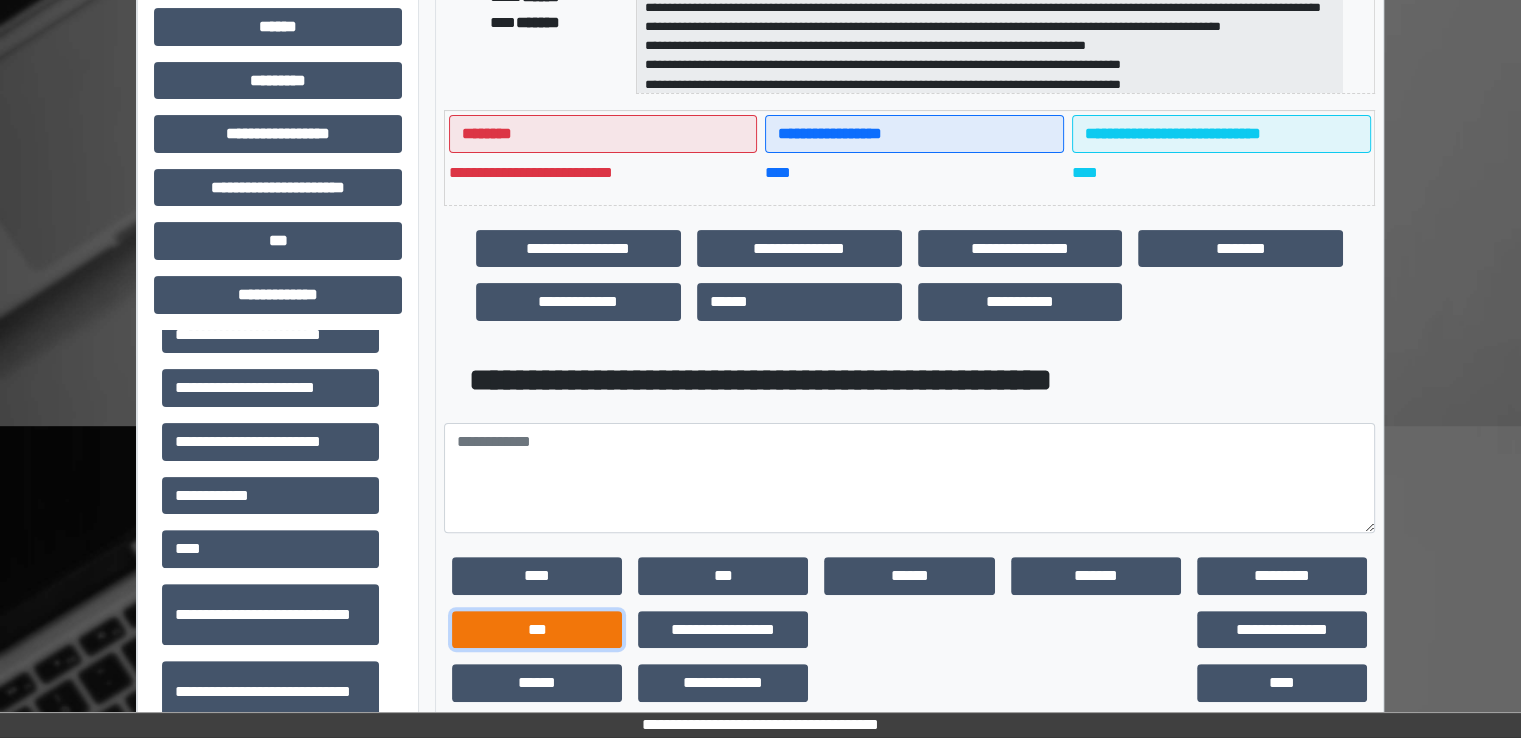 click on "***" at bounding box center [537, 630] 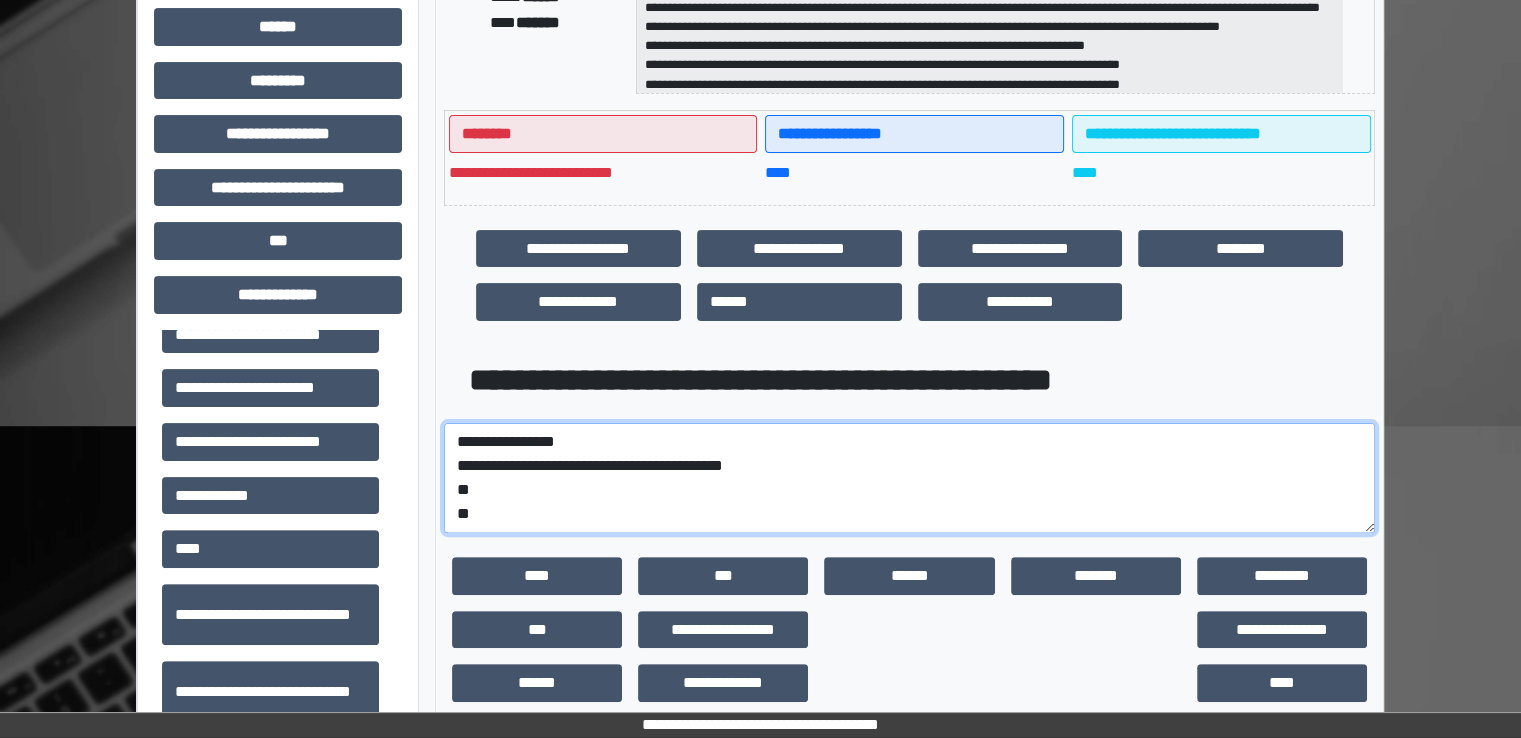 click on "**********" at bounding box center (909, 478) 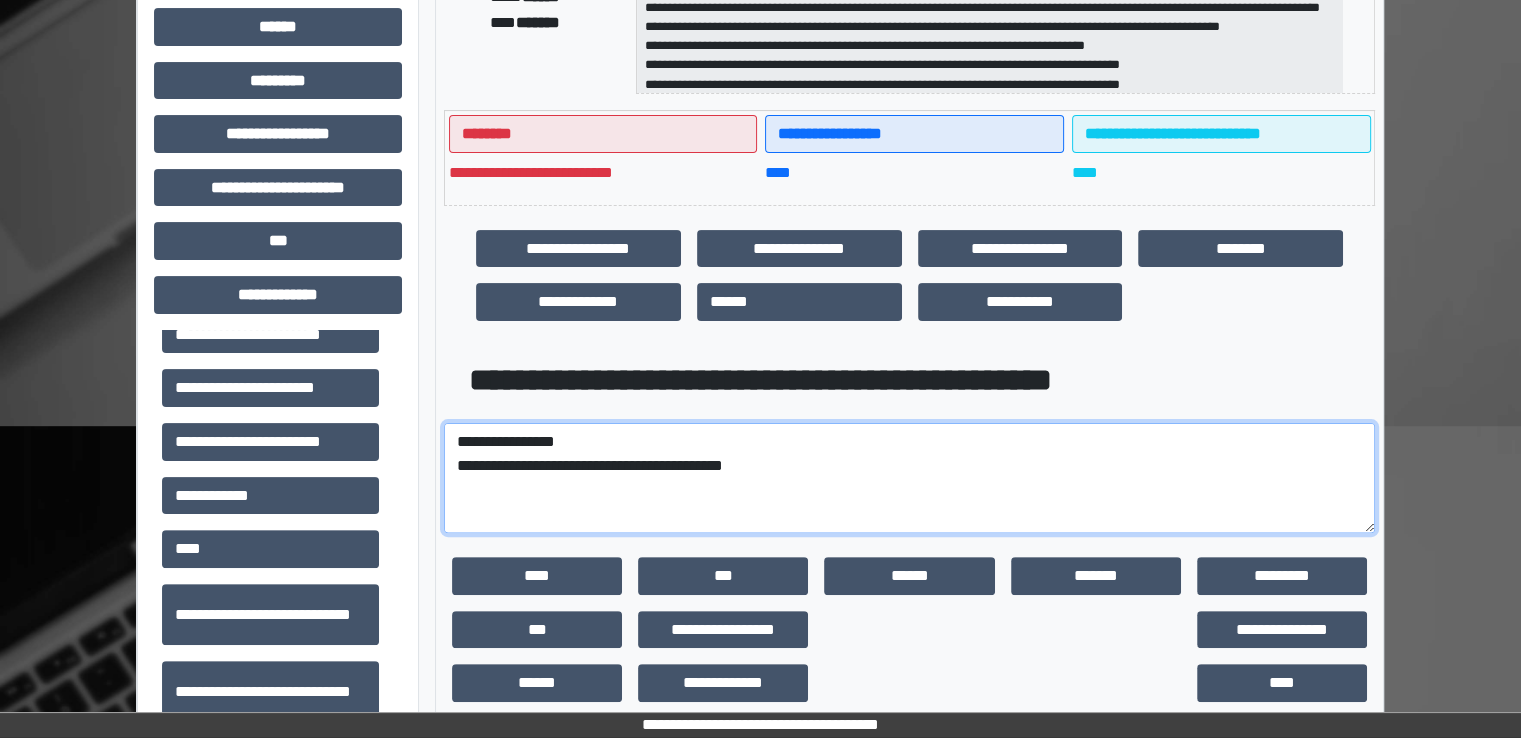 paste on "**********" 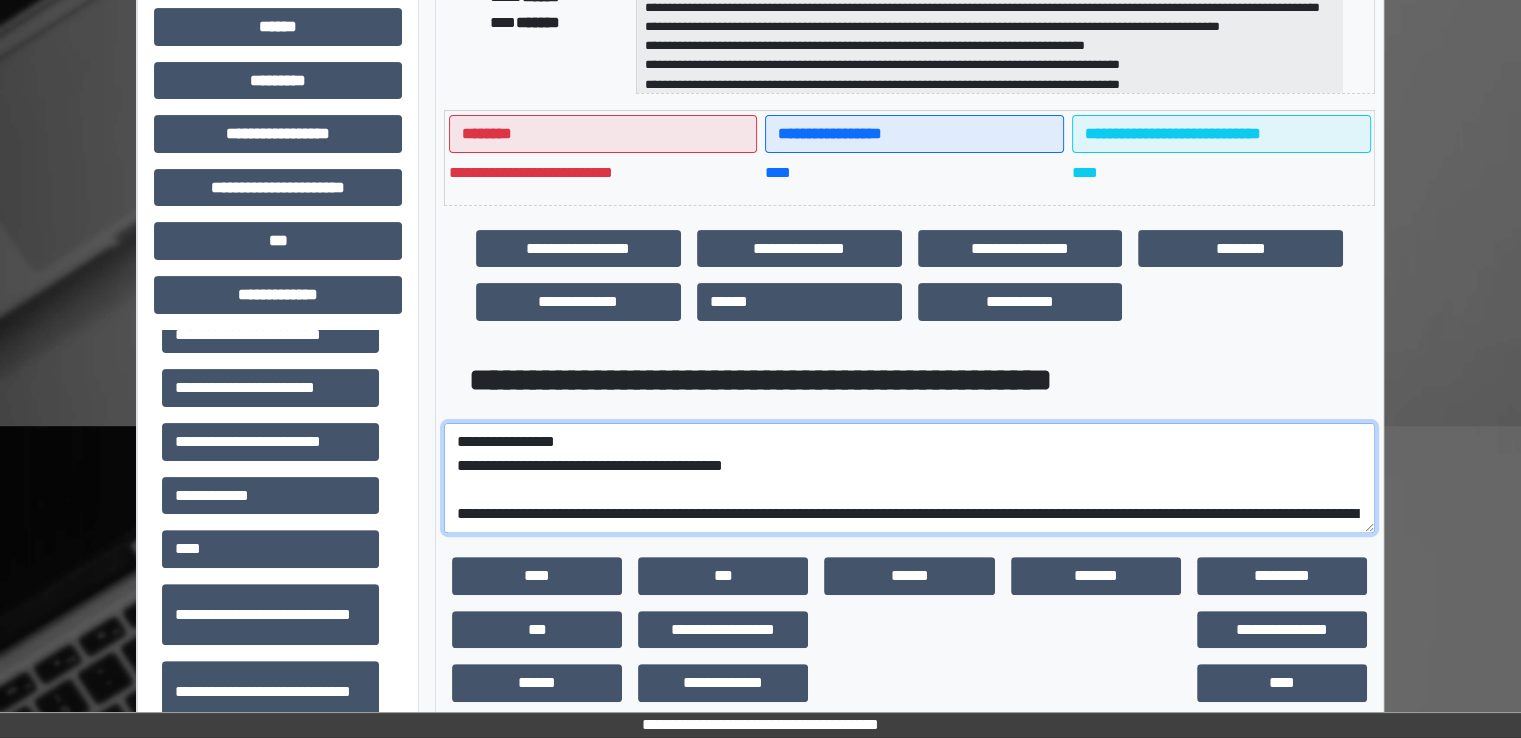 scroll, scrollTop: 424, scrollLeft: 0, axis: vertical 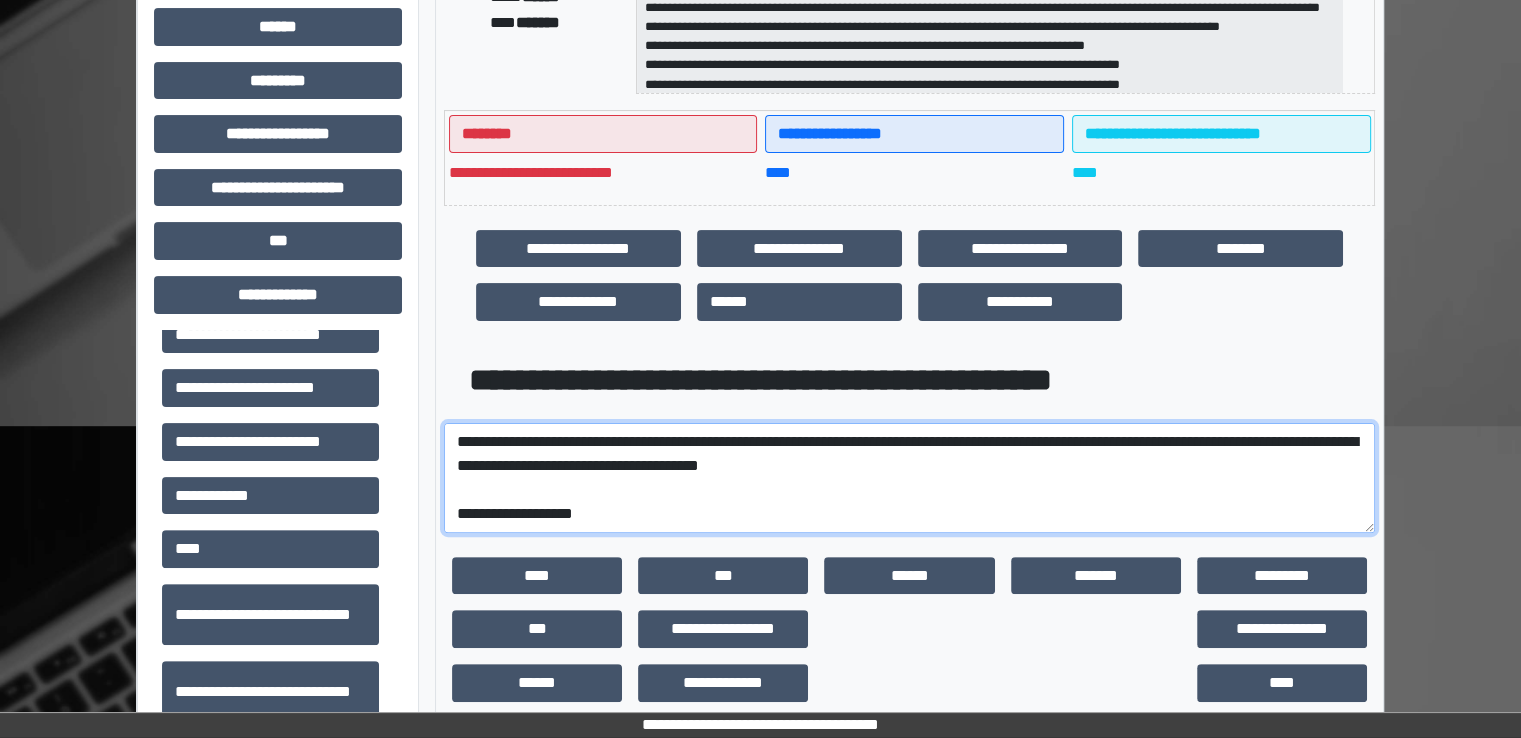 type on "**********" 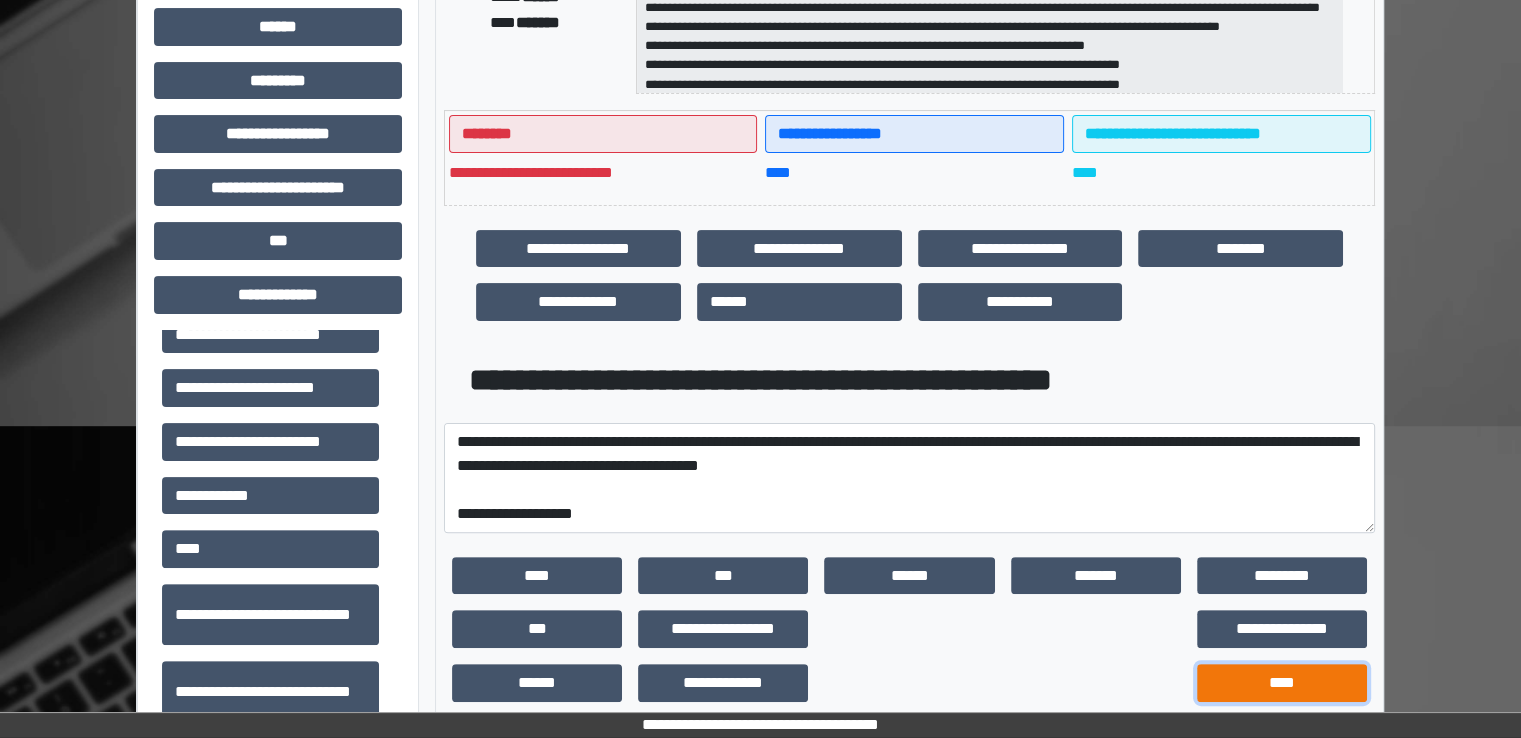 click on "****" at bounding box center [1282, 683] 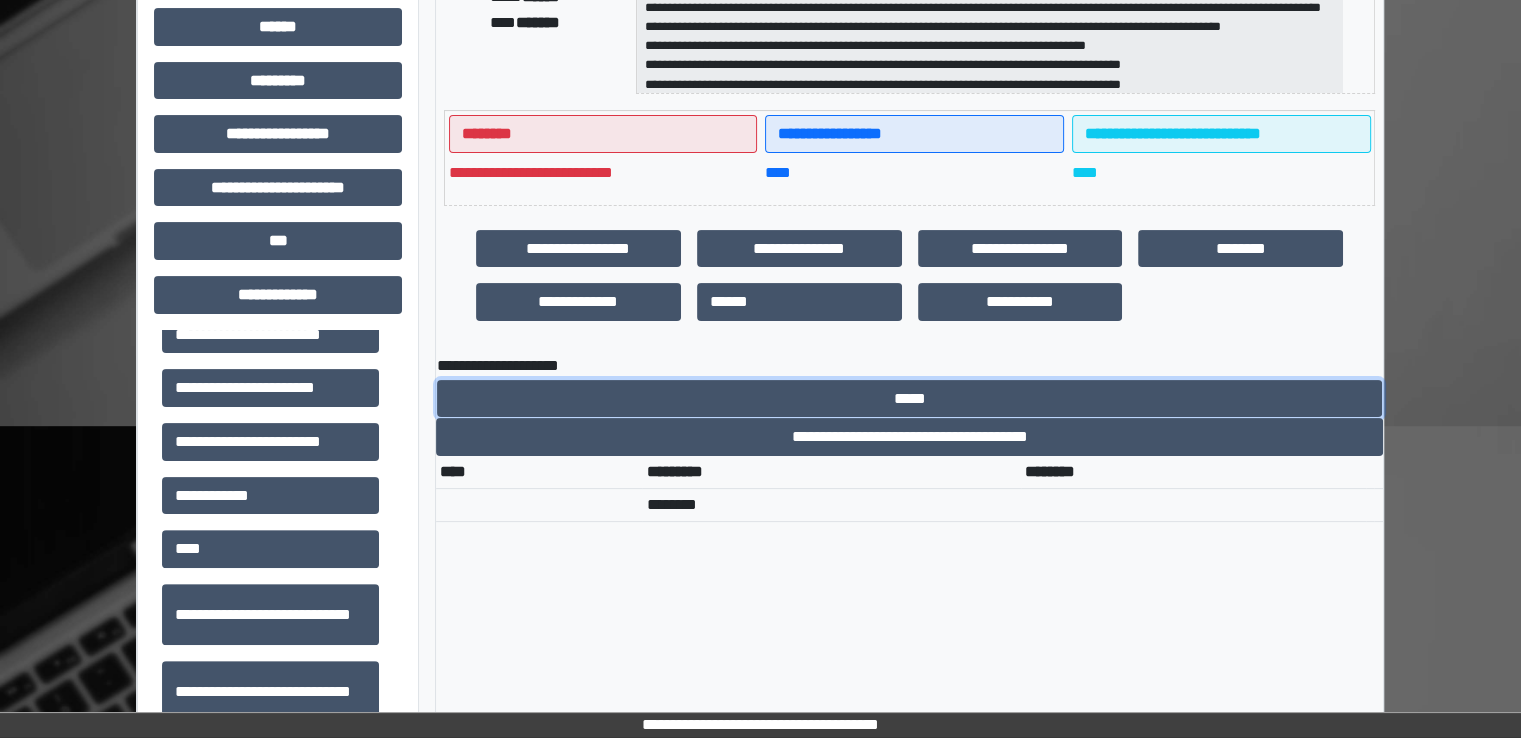 click on "*****" at bounding box center [909, 399] 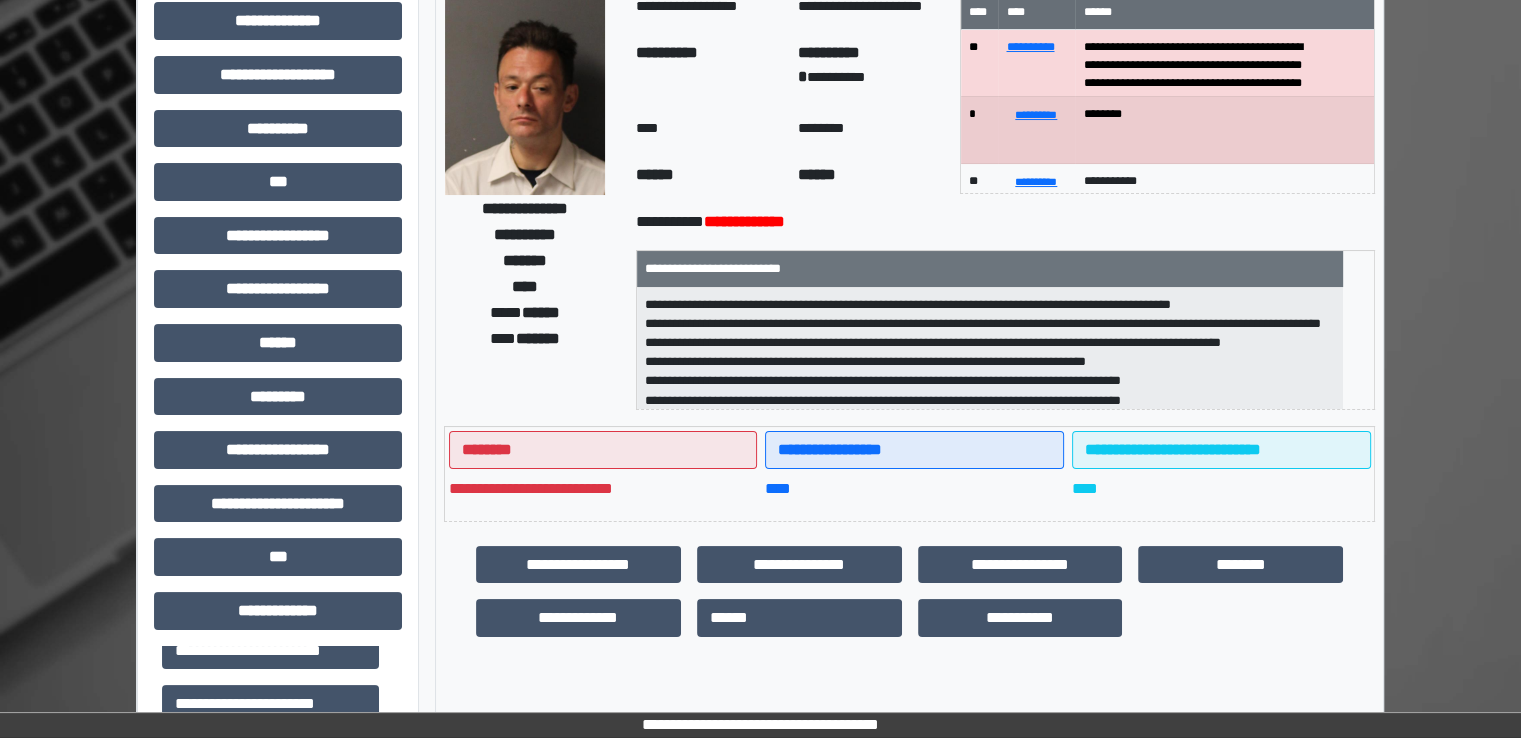 scroll, scrollTop: 0, scrollLeft: 0, axis: both 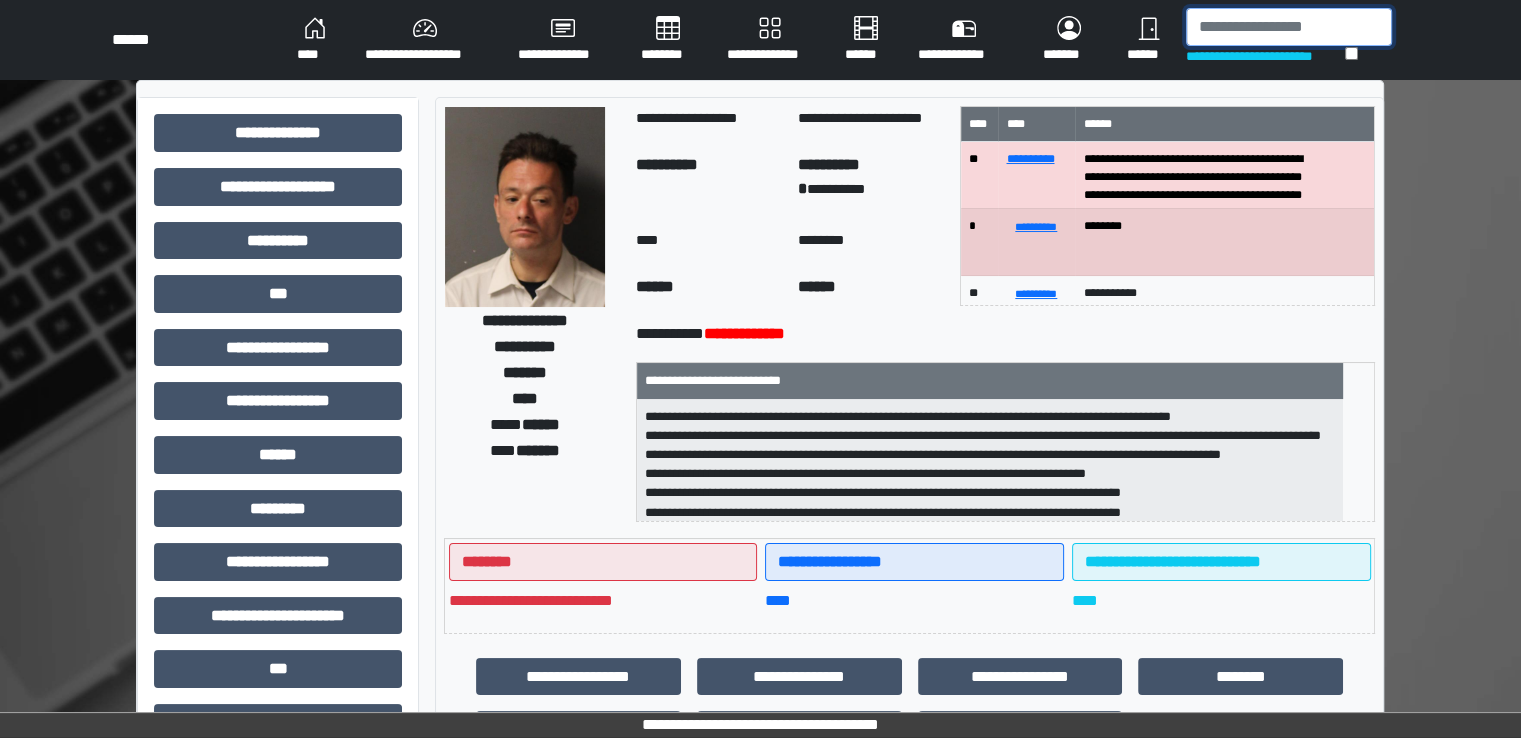 click at bounding box center (1289, 27) 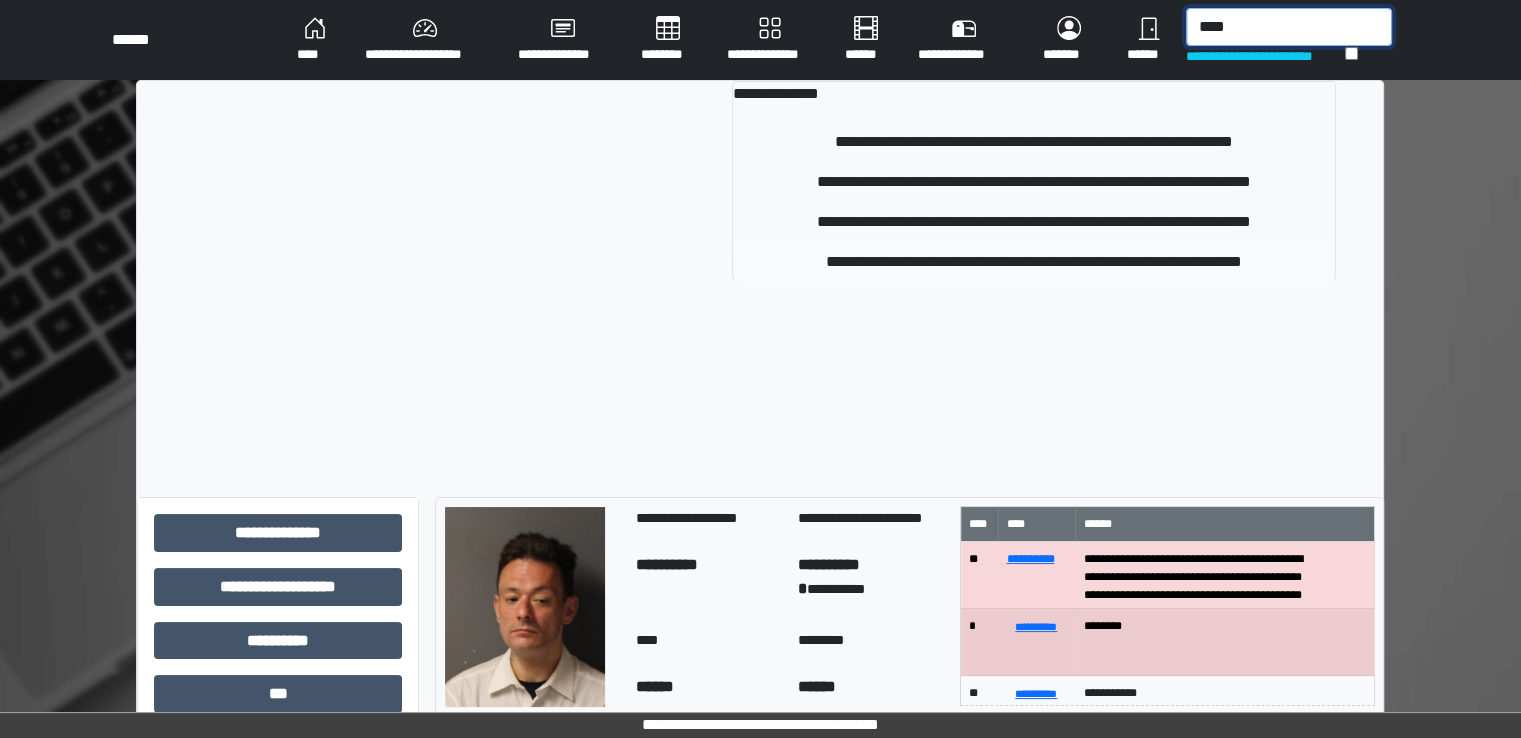 type on "****" 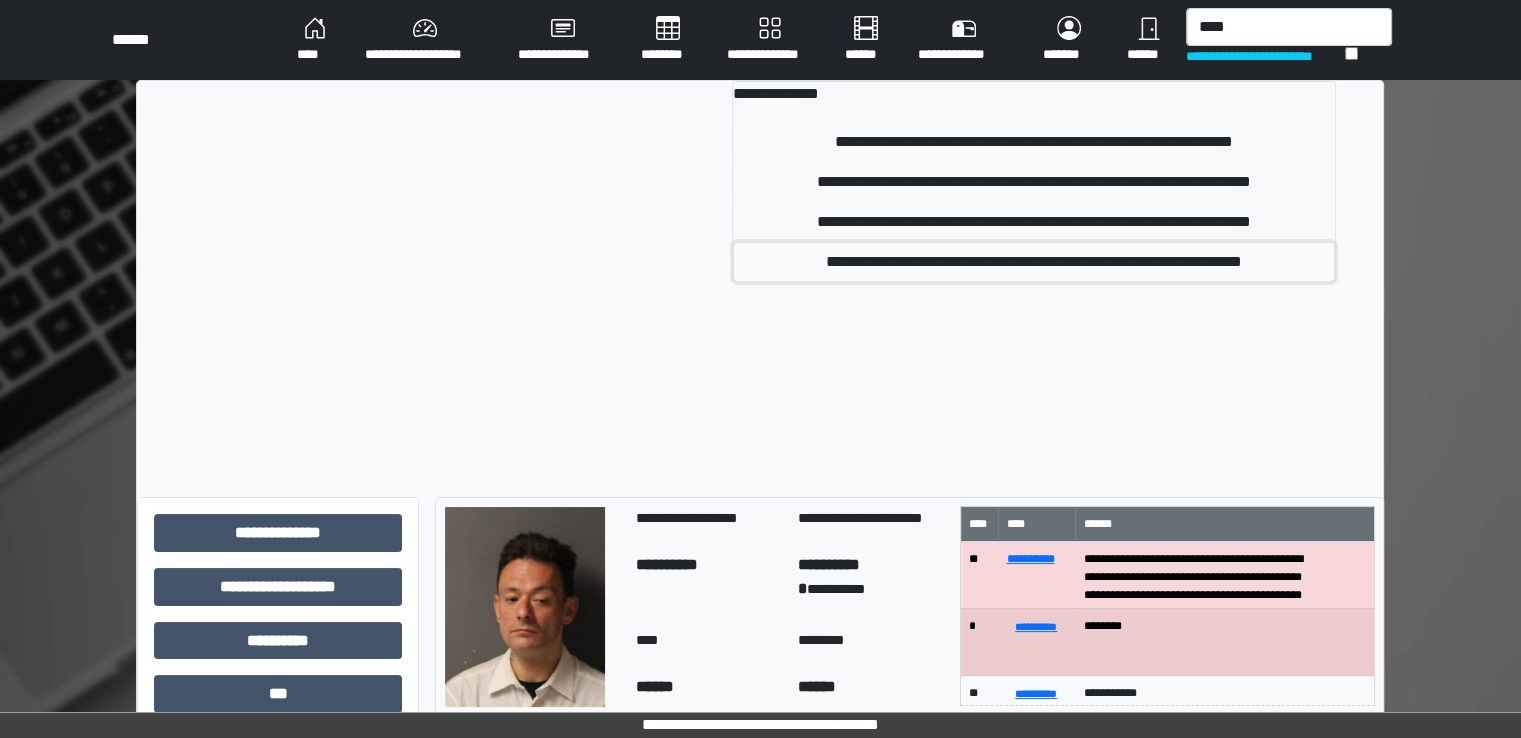 click on "**********" at bounding box center [1033, 262] 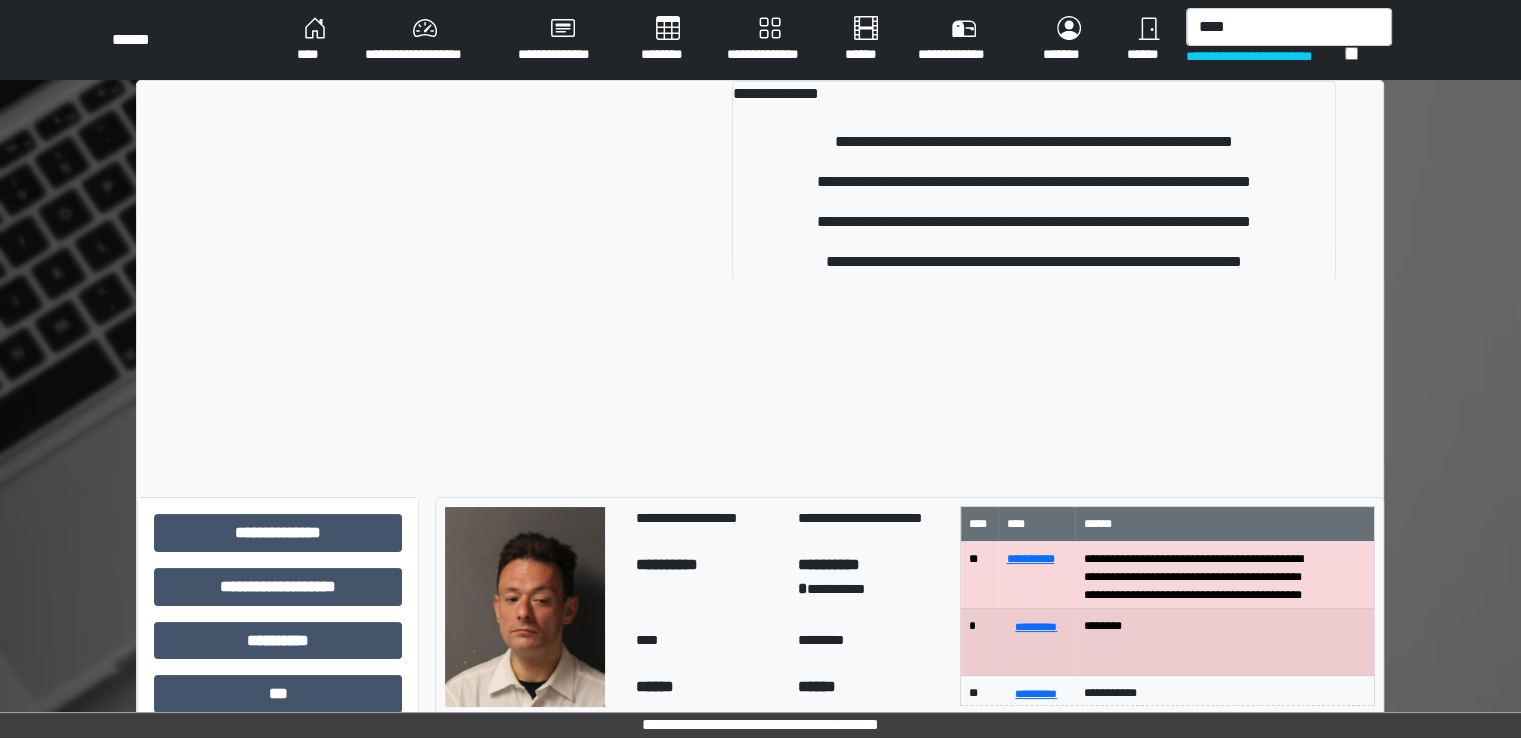 type 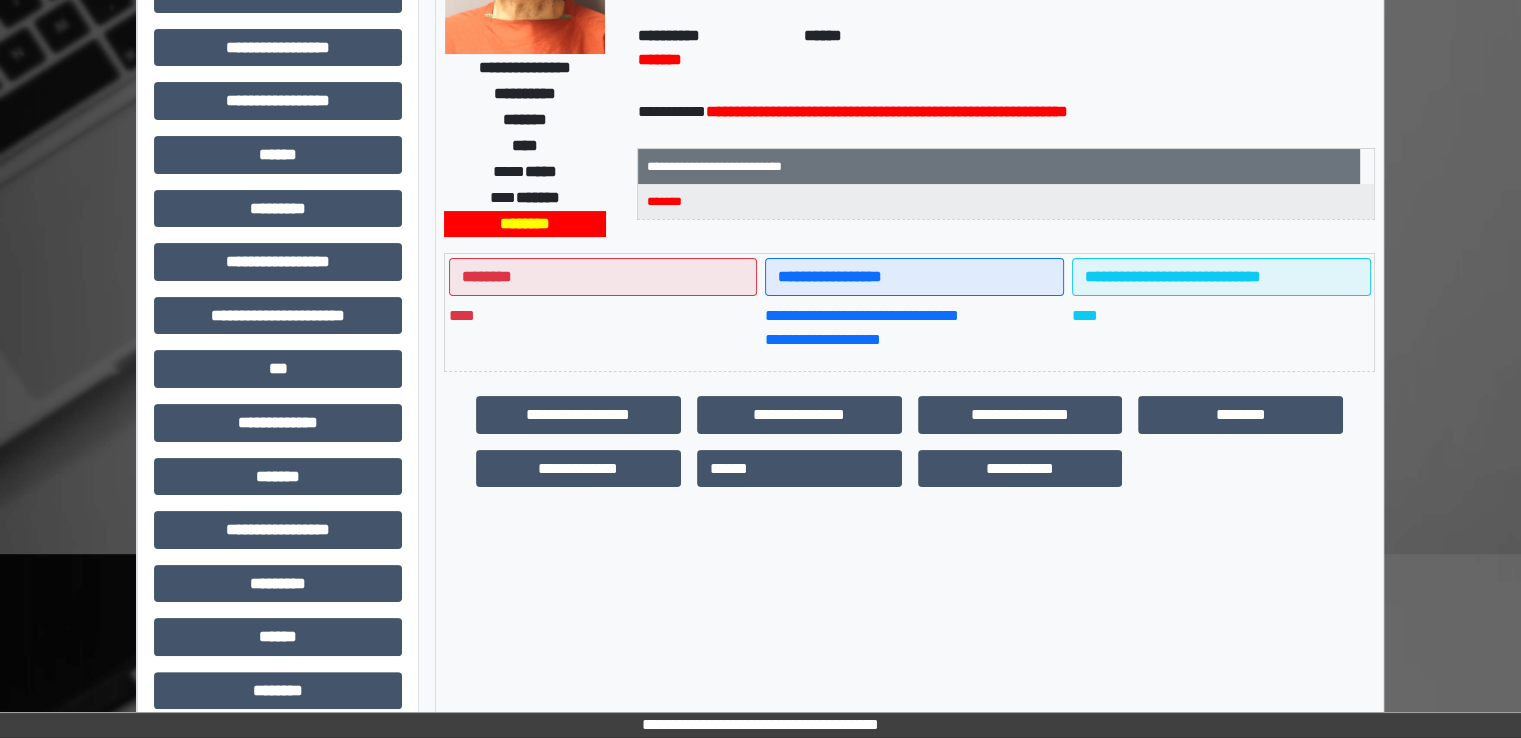 scroll, scrollTop: 428, scrollLeft: 0, axis: vertical 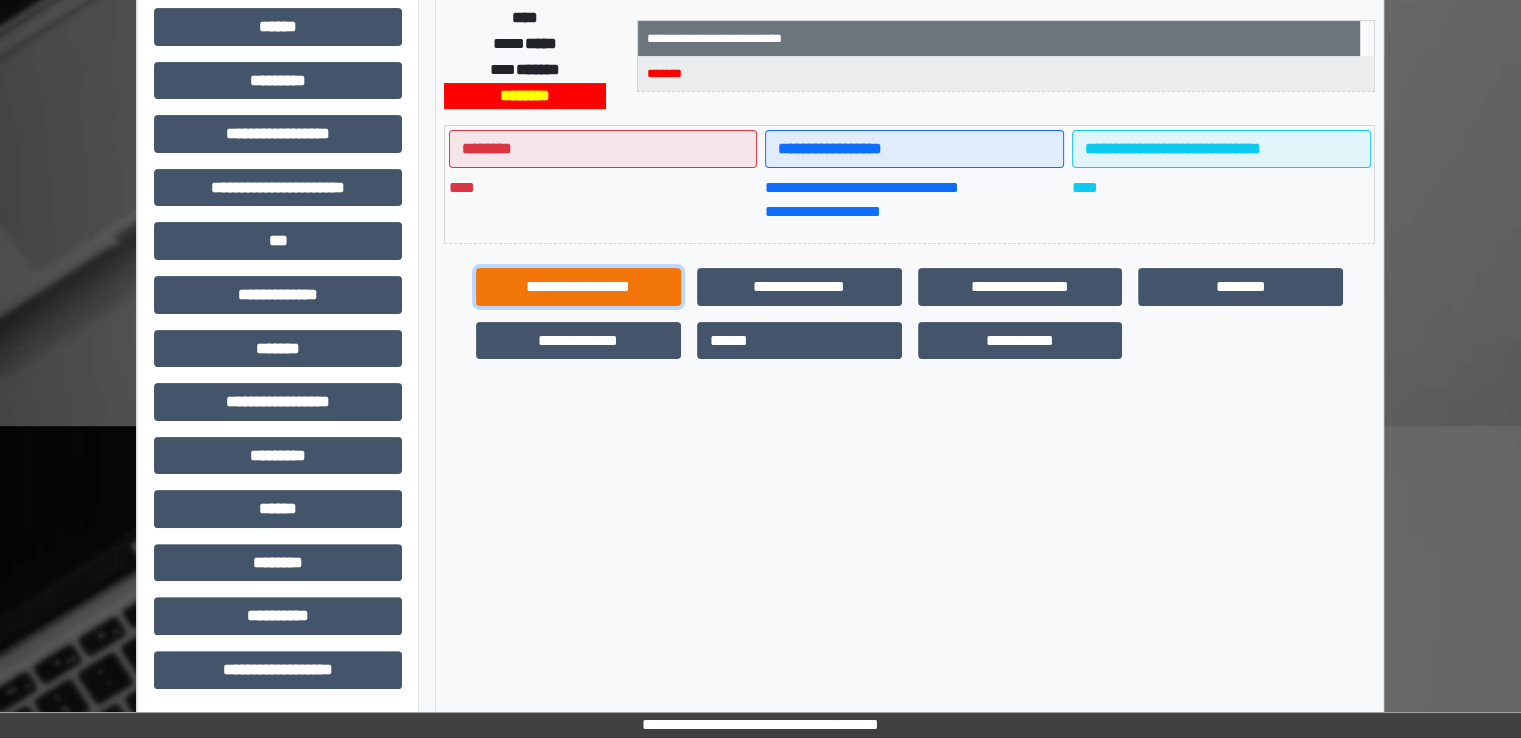 click on "**********" at bounding box center (578, 287) 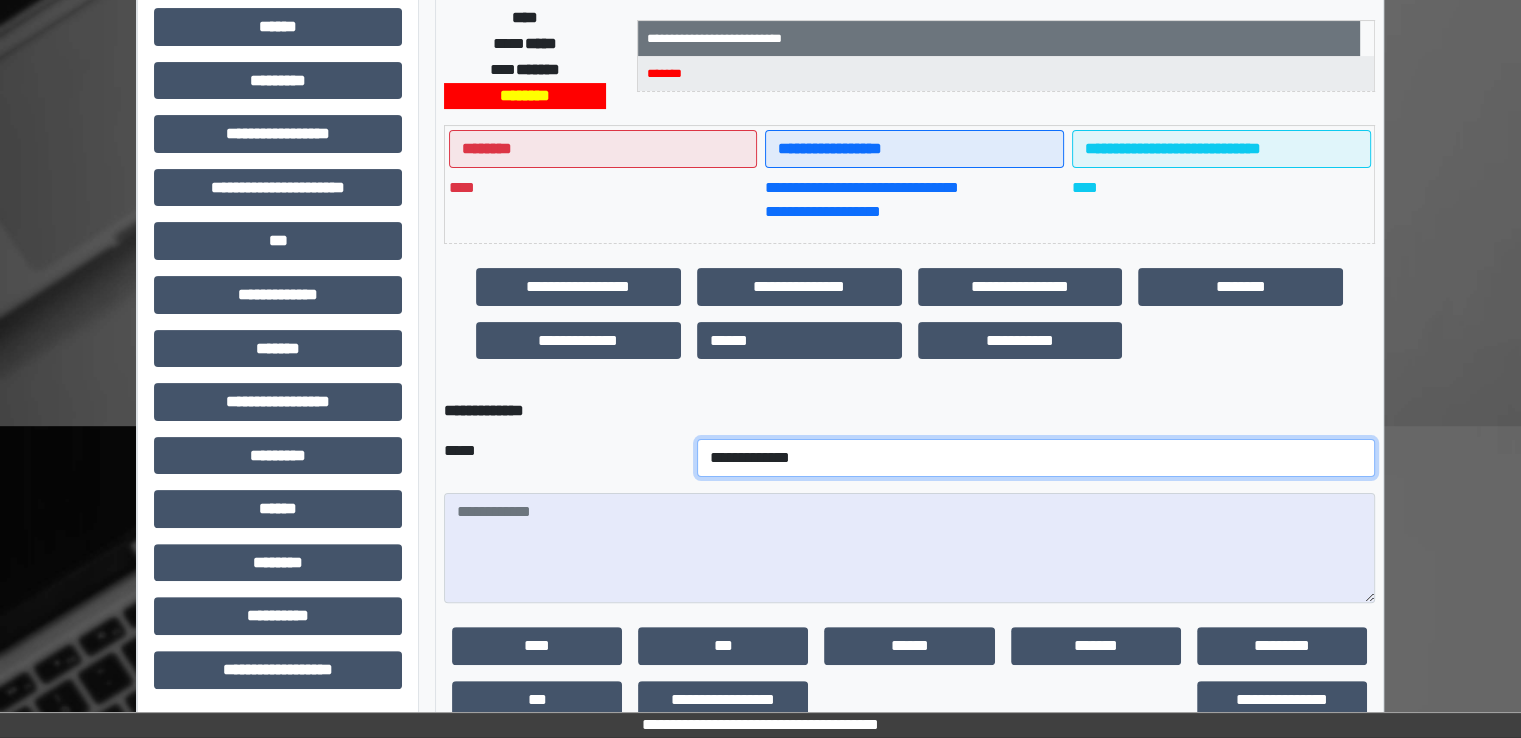 click on "**********" at bounding box center [1036, 458] 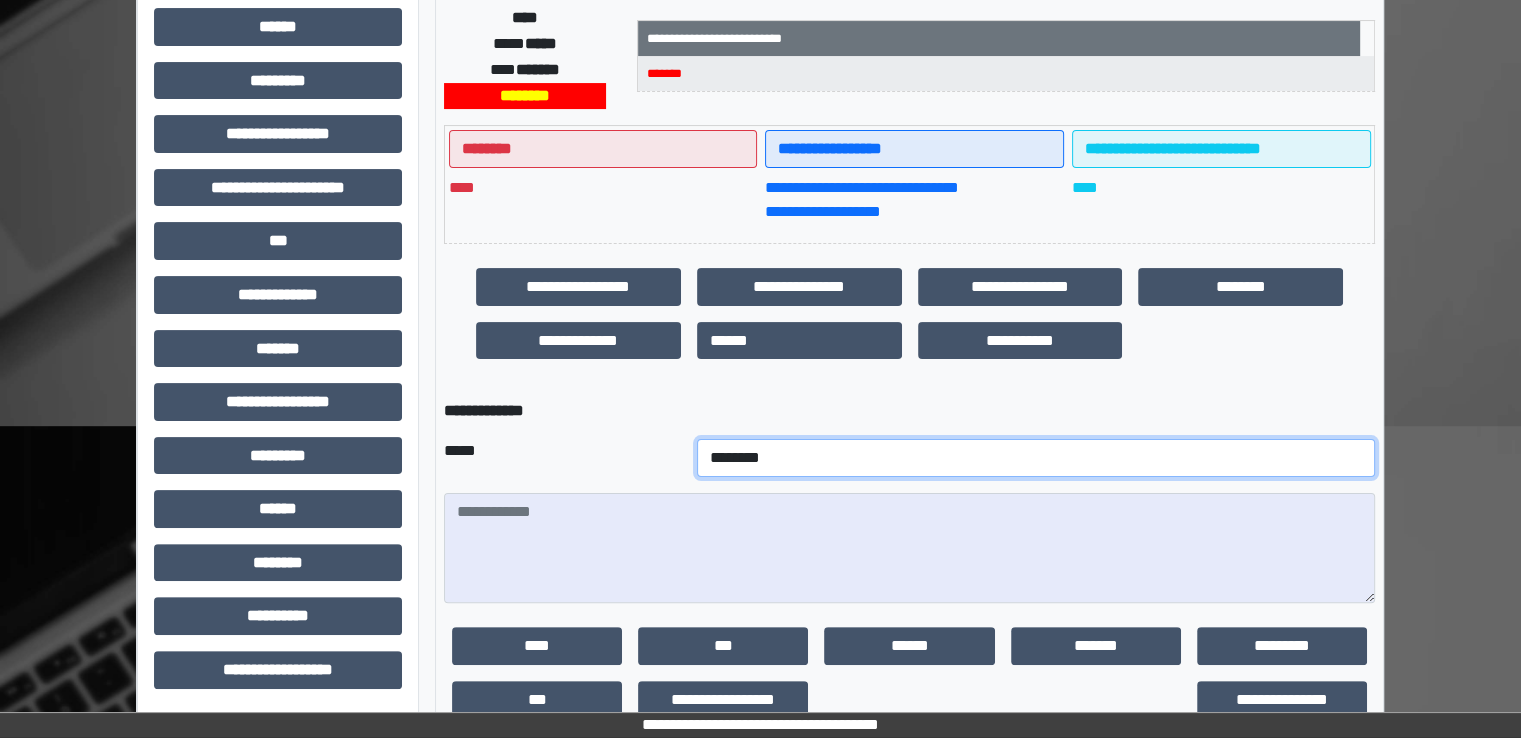 click on "**********" at bounding box center (1036, 458) 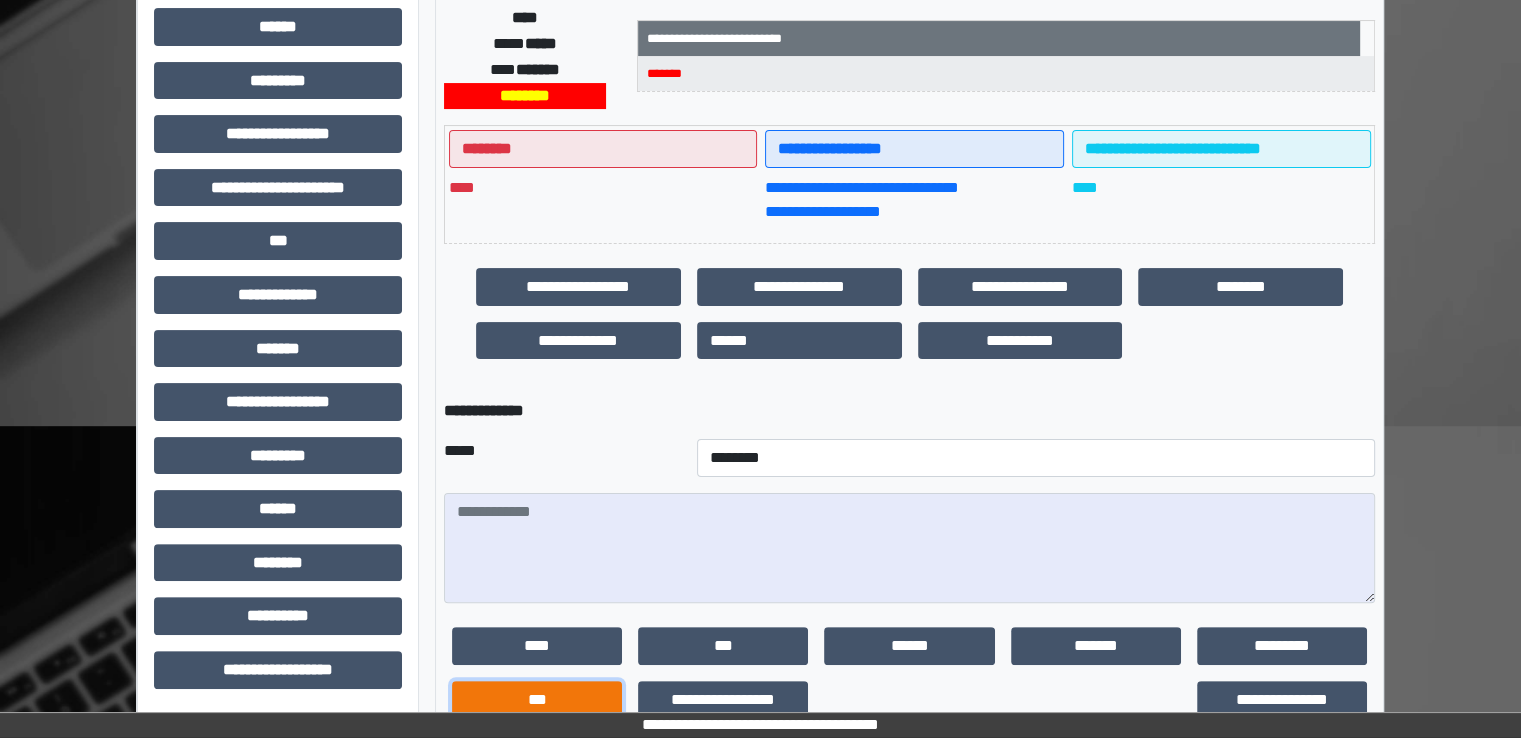 click on "***" at bounding box center (537, 700) 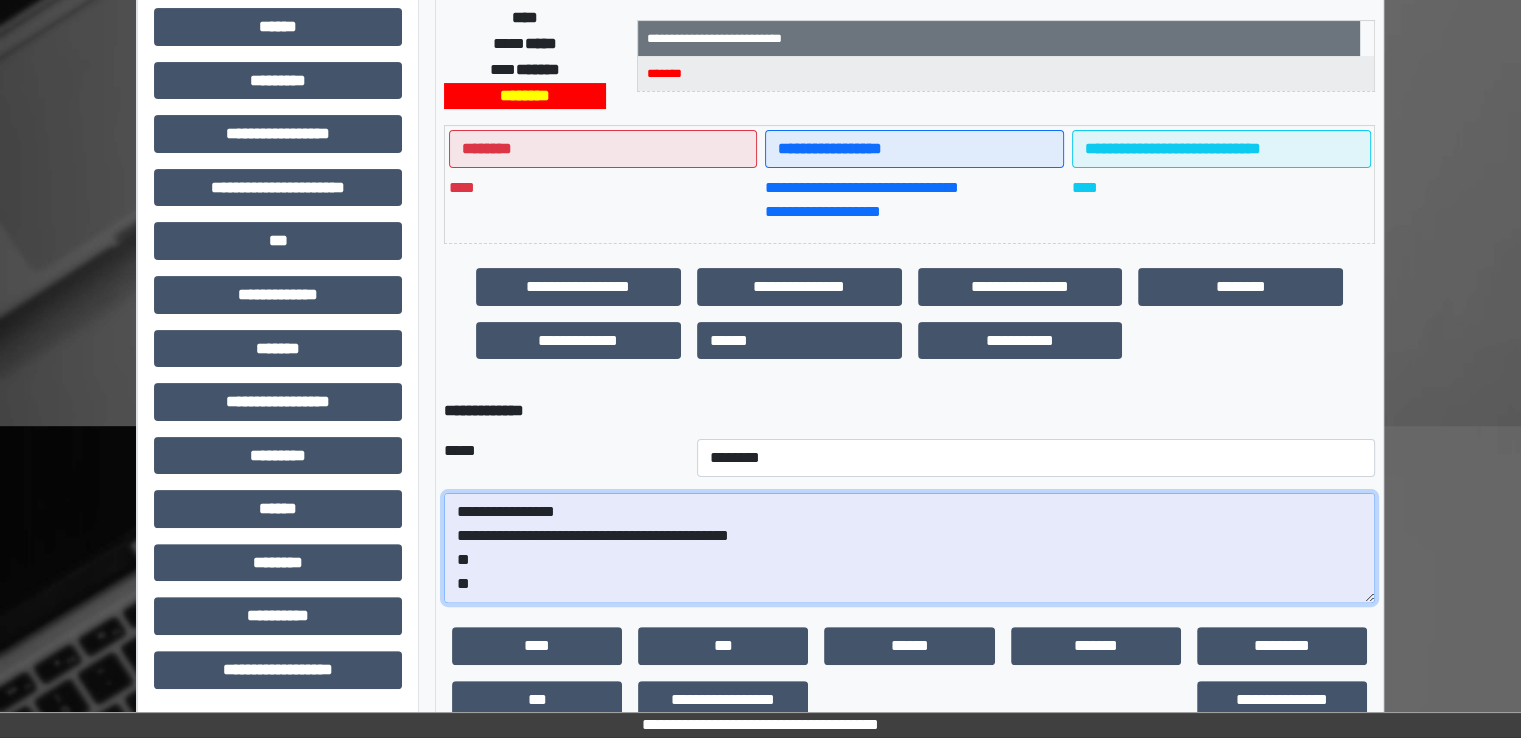 click on "**********" at bounding box center [909, 548] 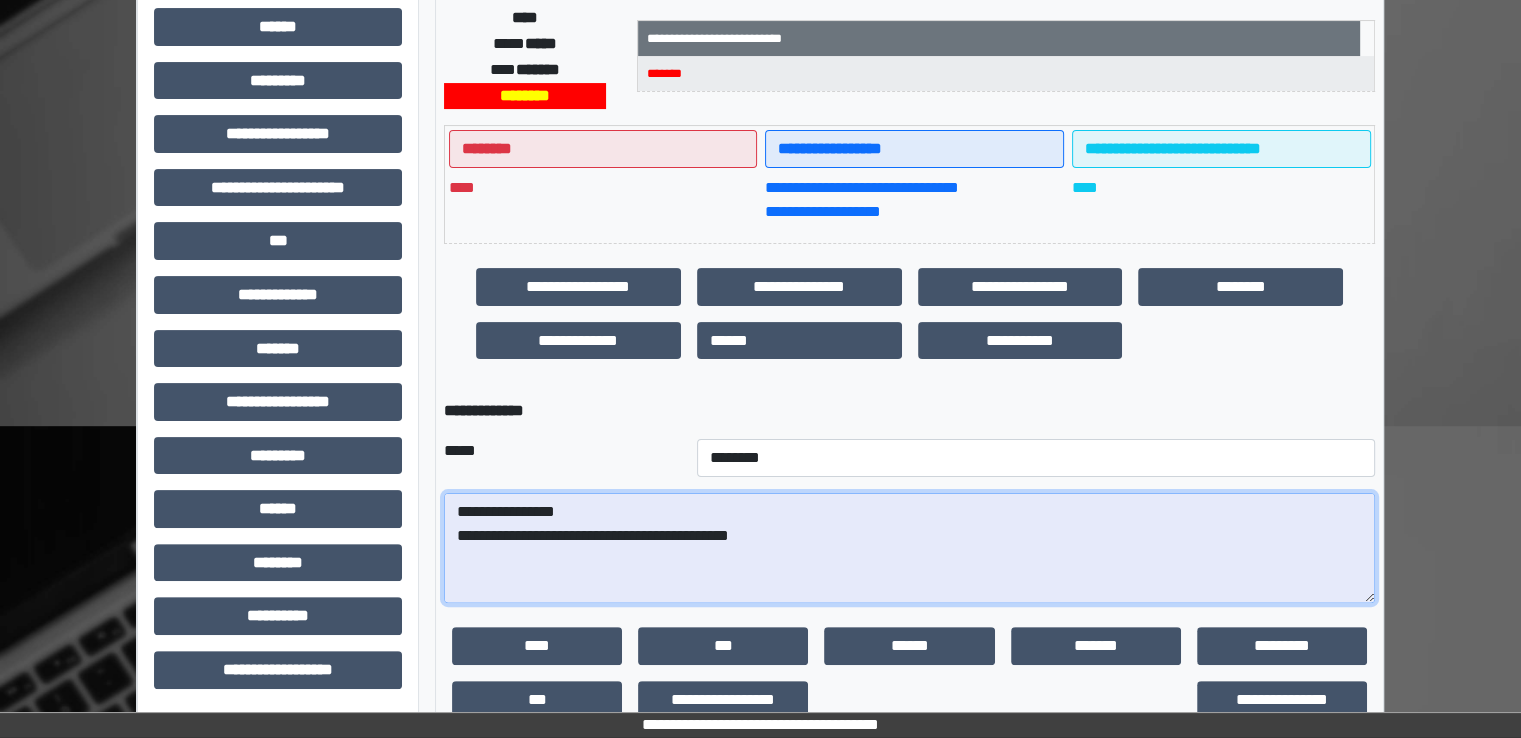 paste on "**********" 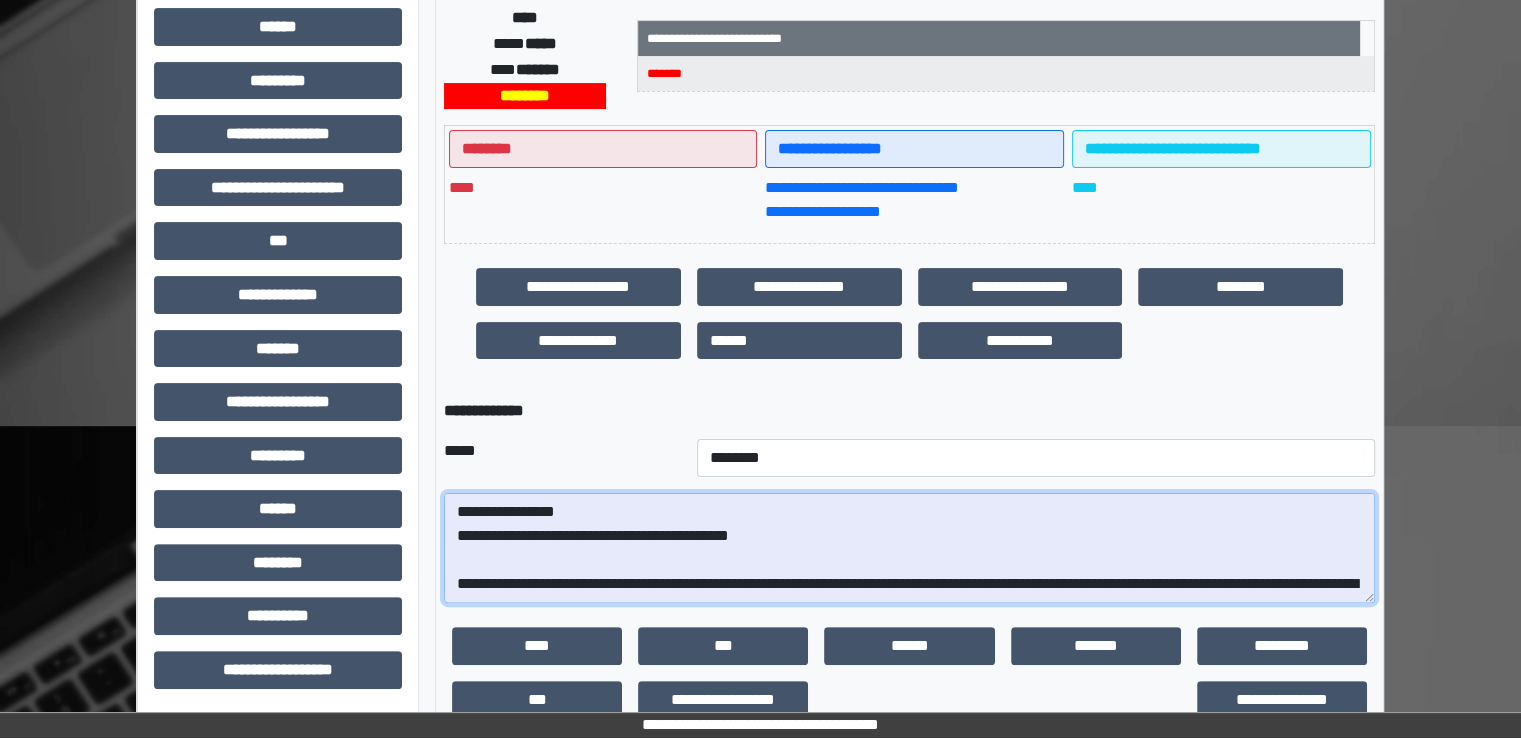 scroll, scrollTop: 40, scrollLeft: 0, axis: vertical 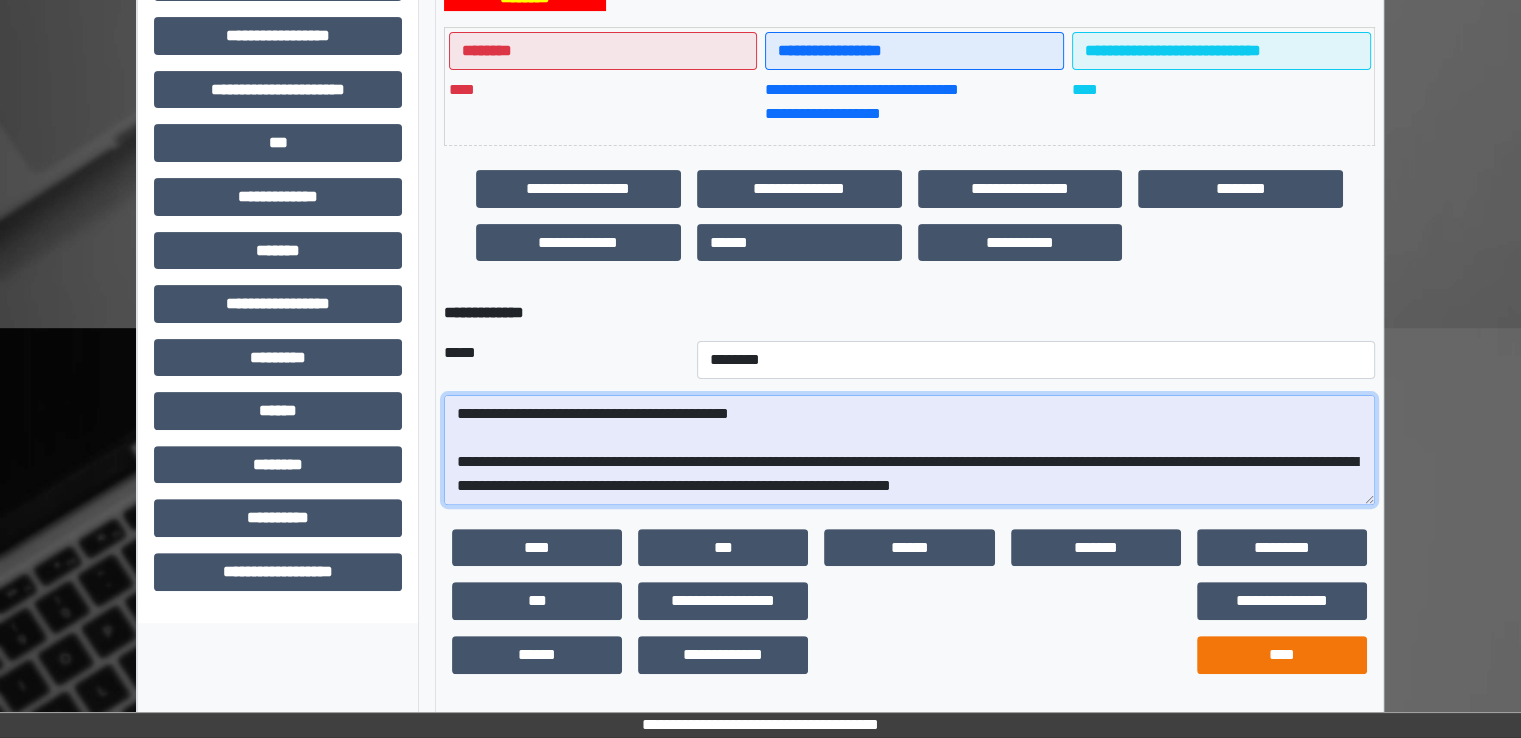 type on "**********" 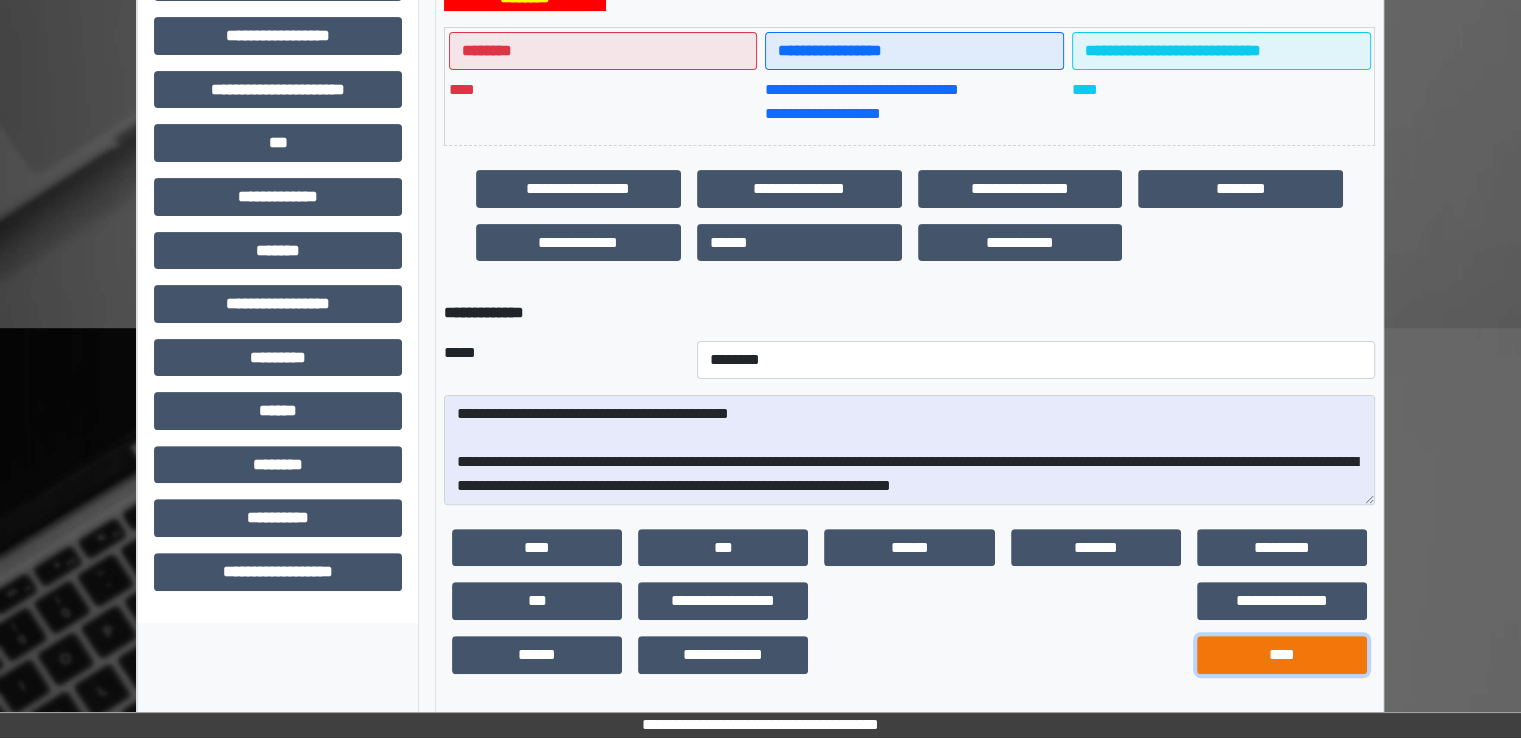 click on "****" at bounding box center (1282, 655) 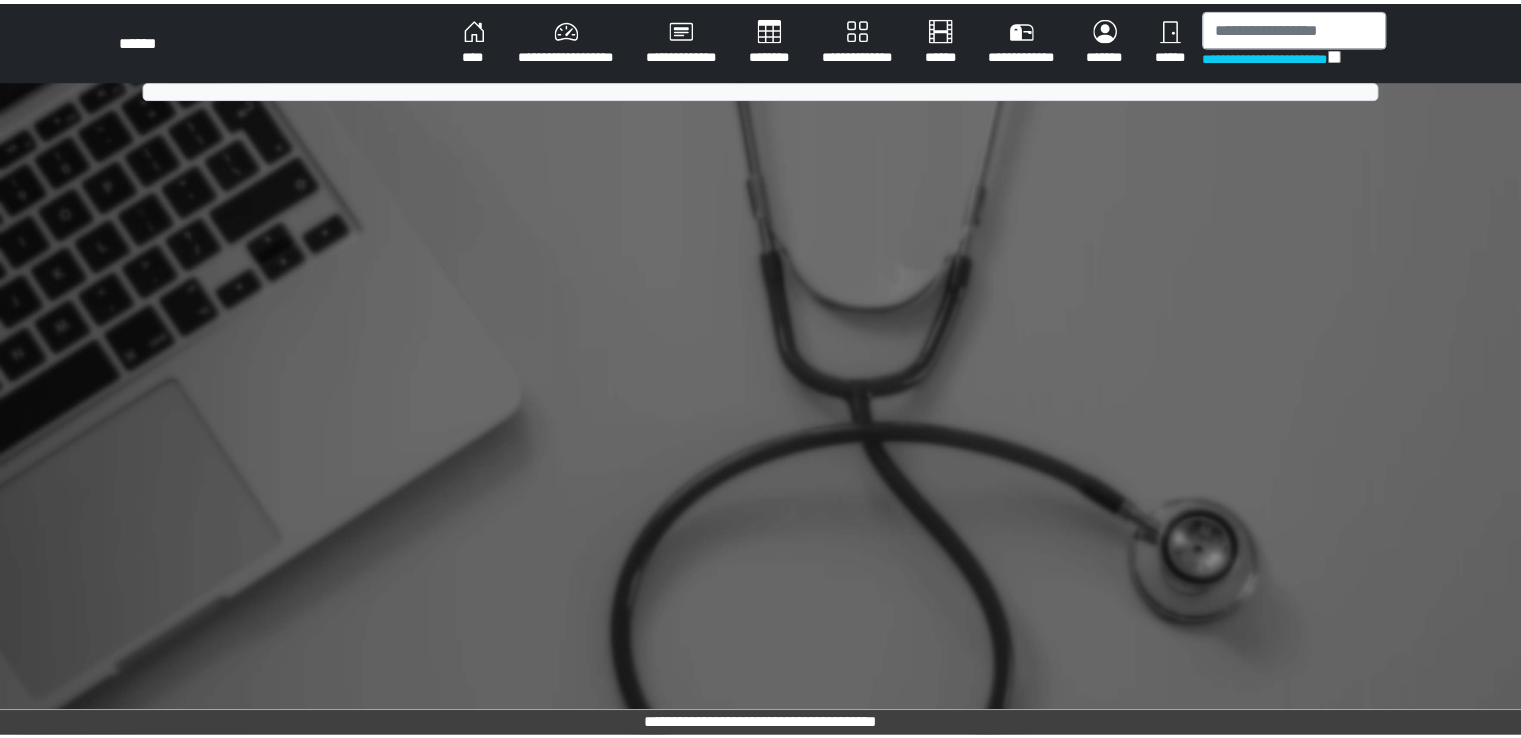 scroll, scrollTop: 0, scrollLeft: 0, axis: both 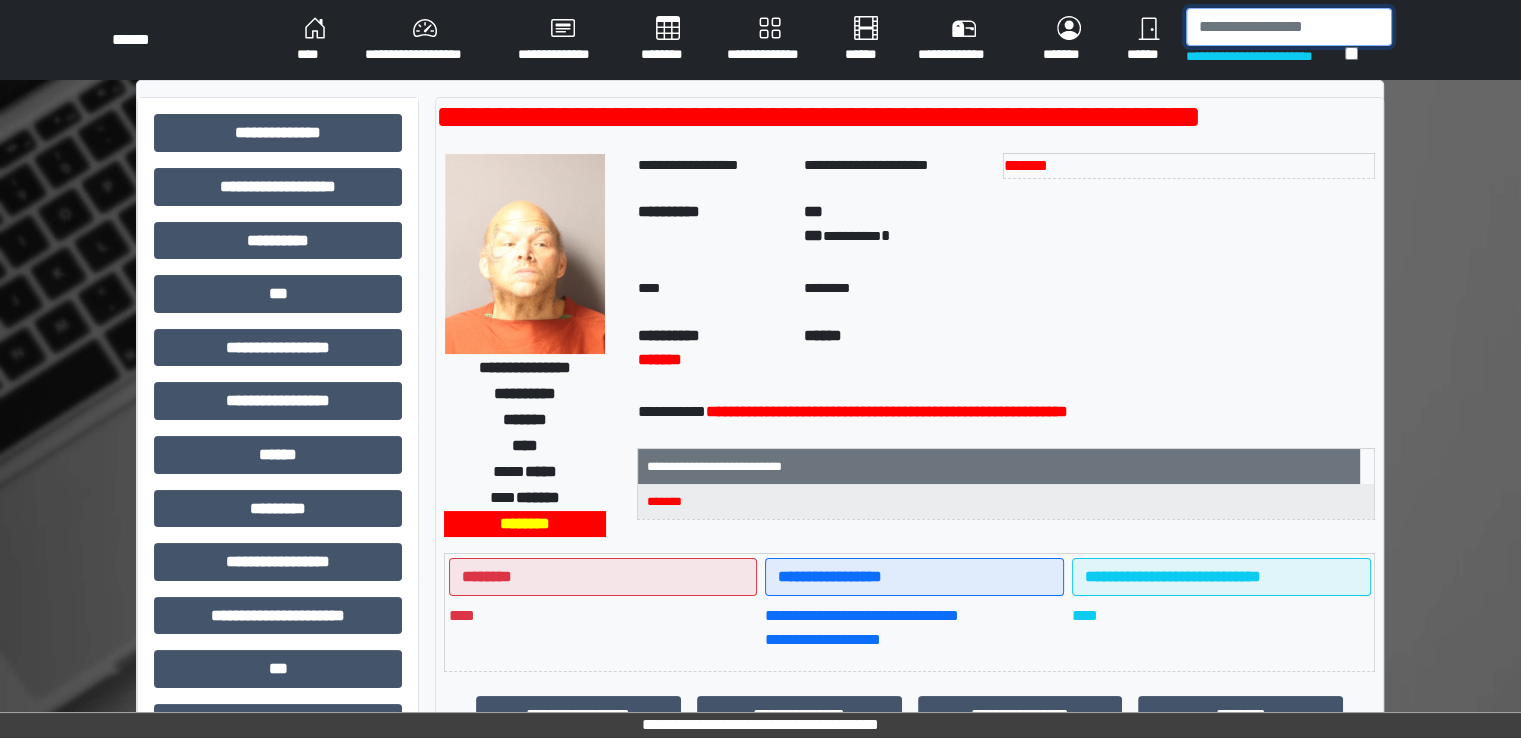 click at bounding box center (1289, 27) 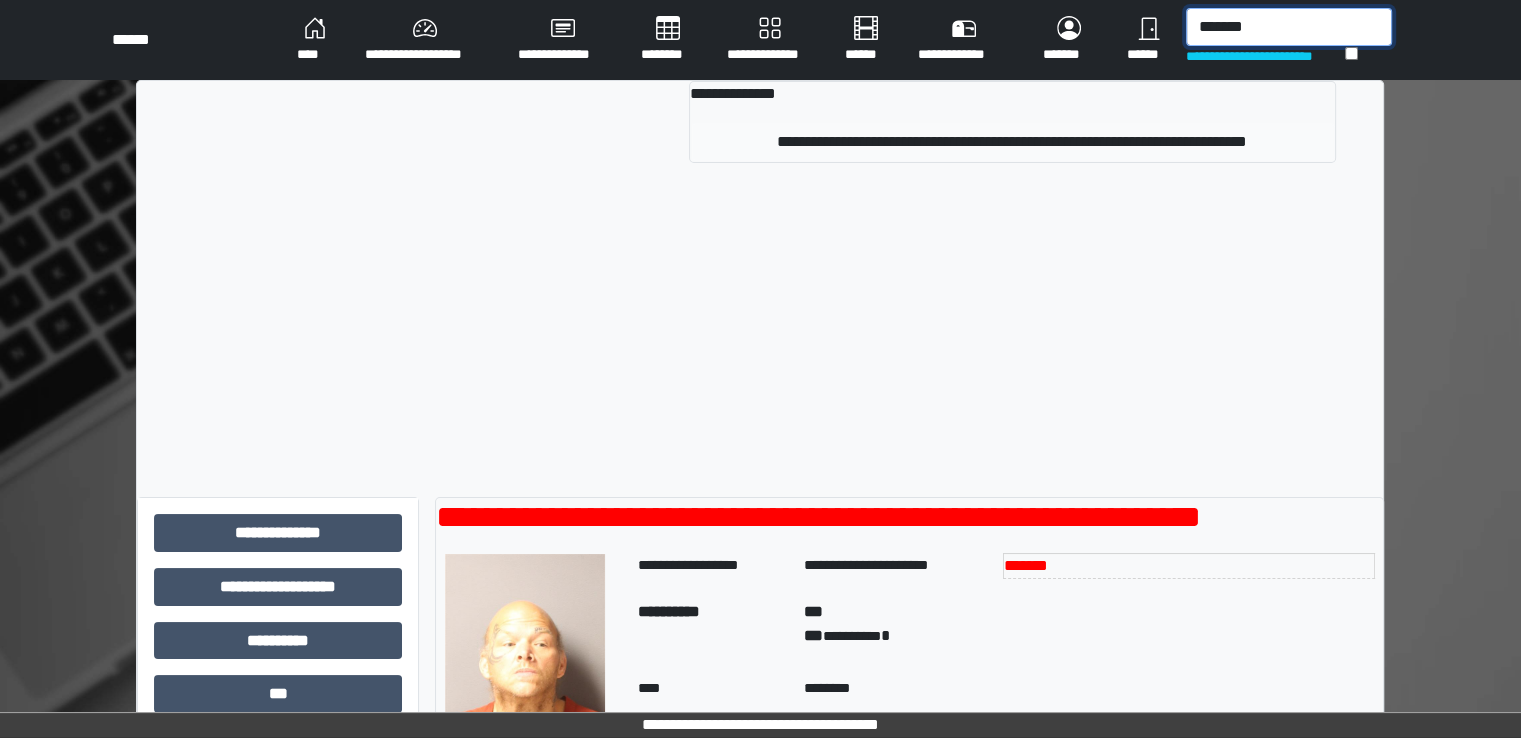type on "*******" 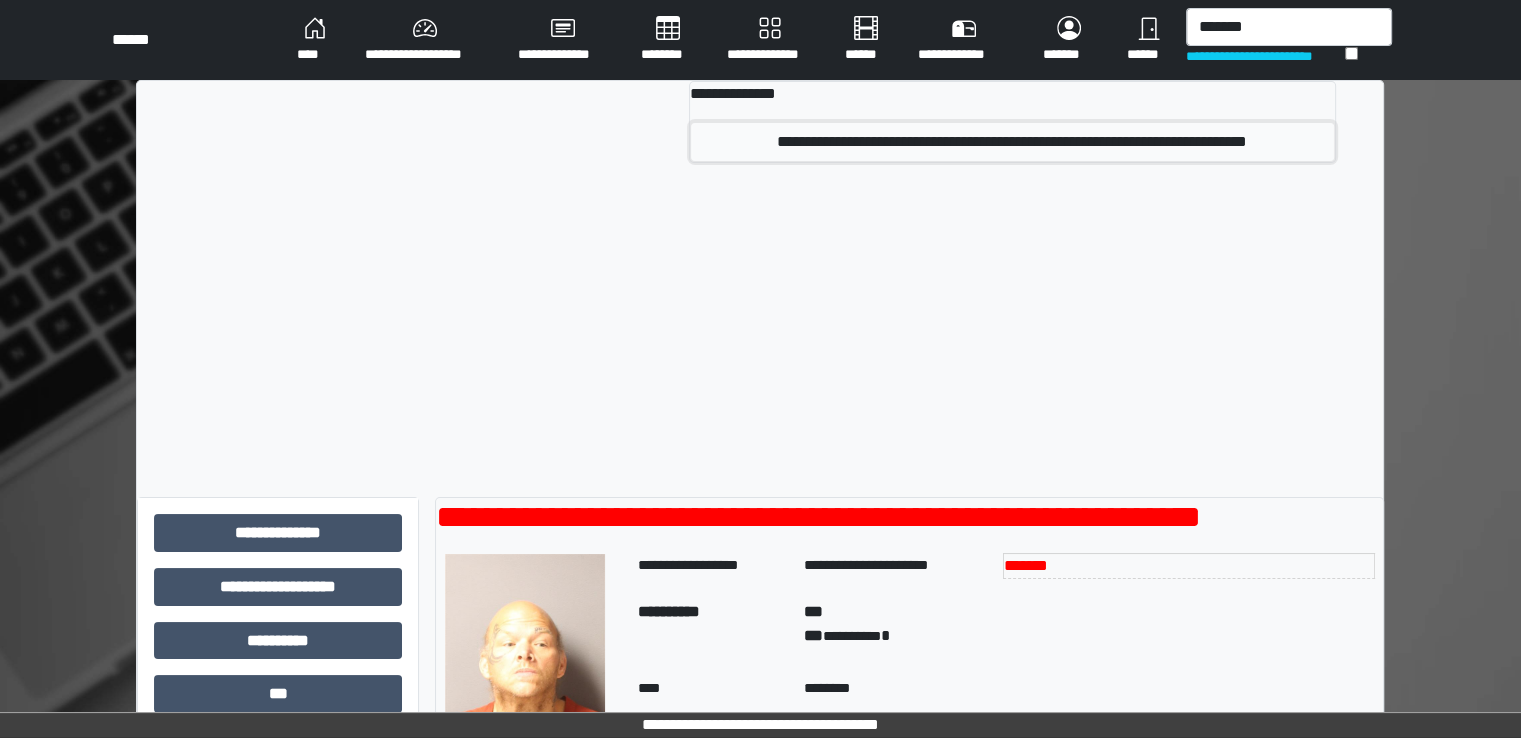 click on "**********" at bounding box center [1012, 142] 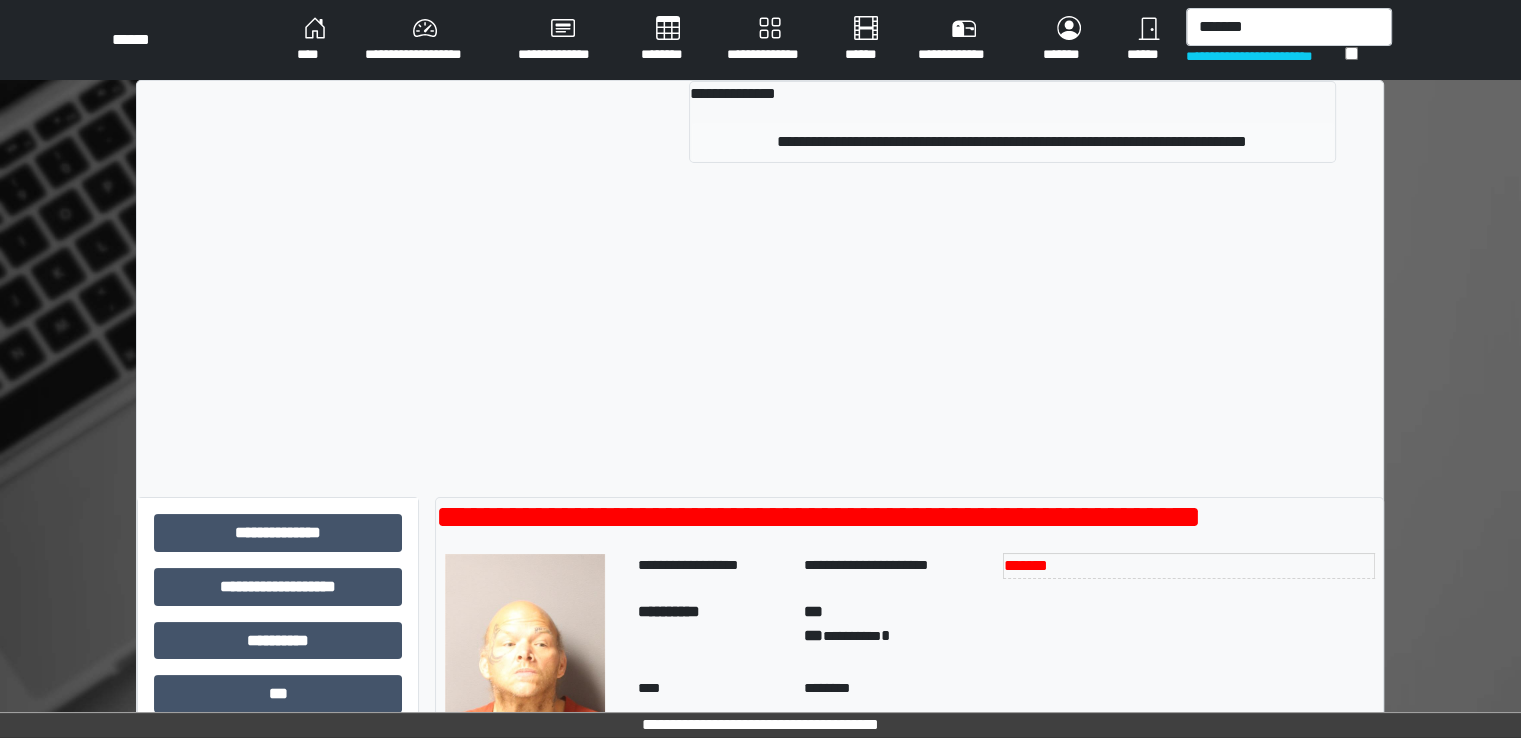 type 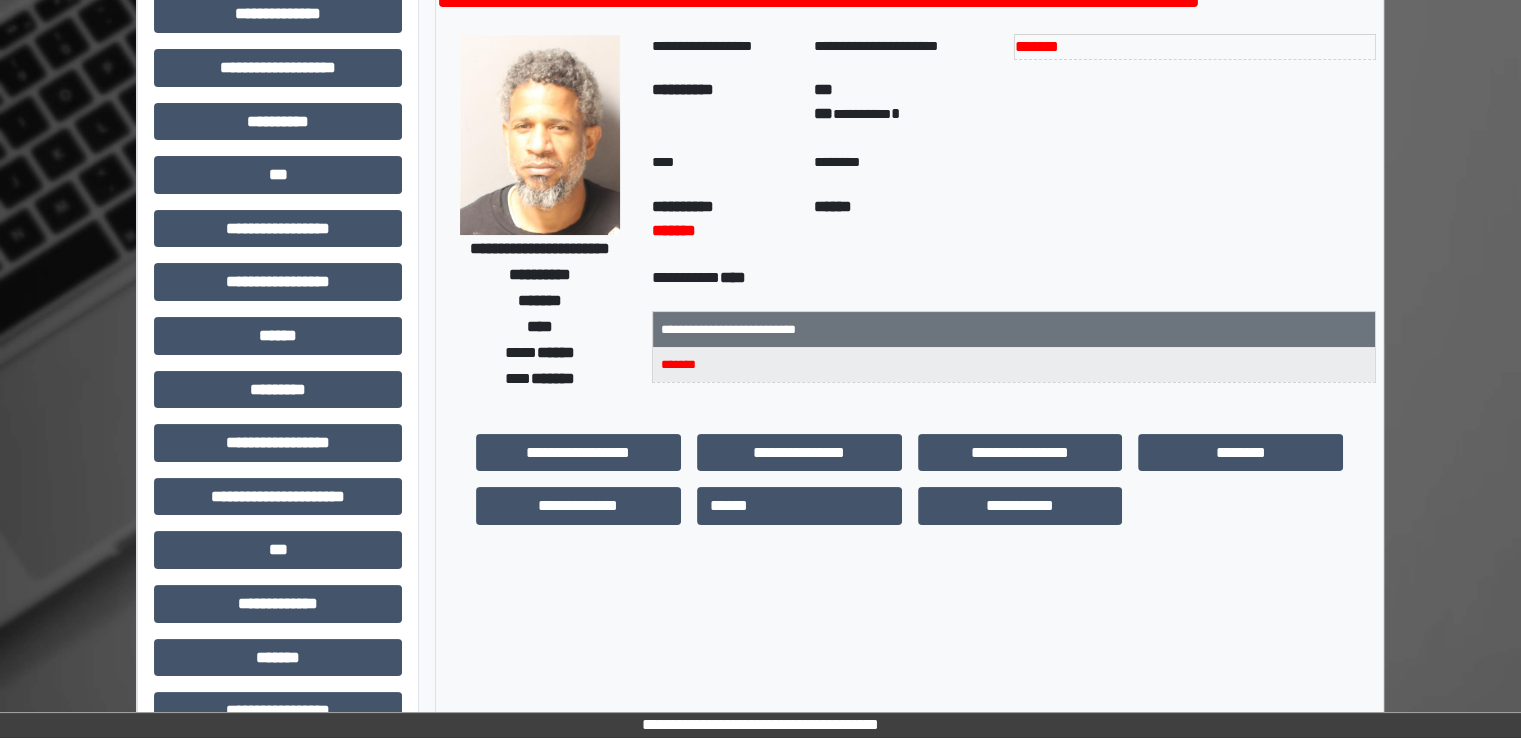scroll, scrollTop: 400, scrollLeft: 0, axis: vertical 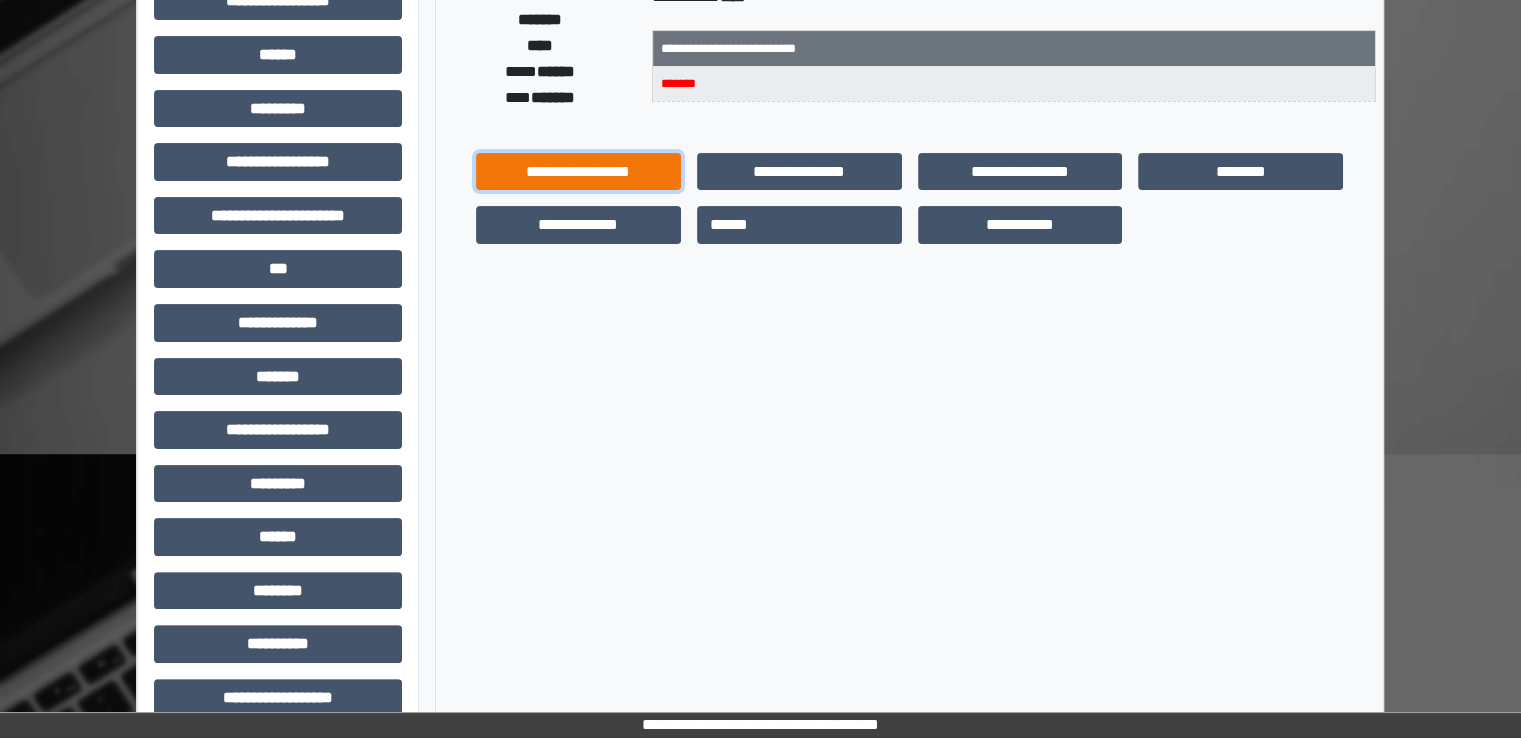 click on "**********" at bounding box center (578, 172) 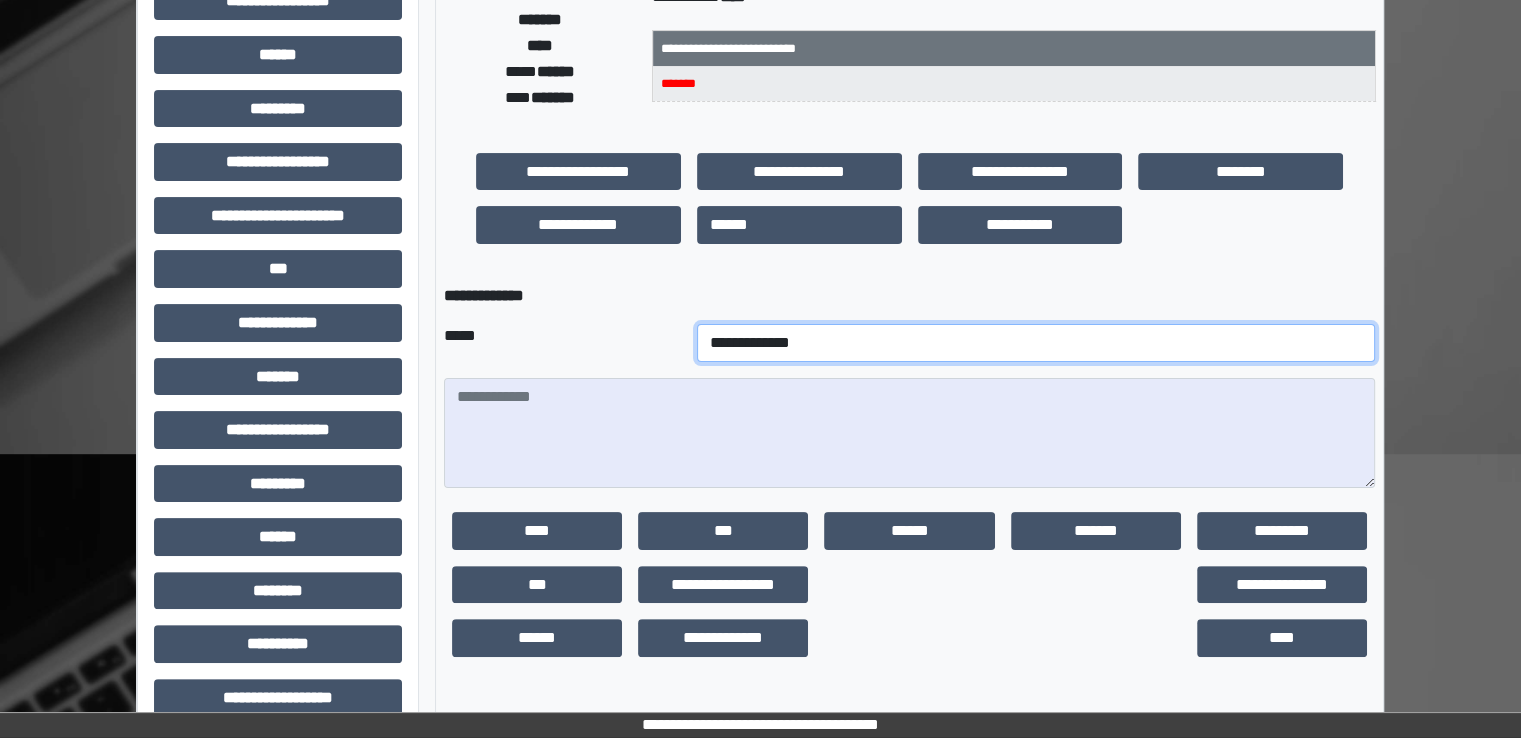 click on "**********" at bounding box center (1036, 343) 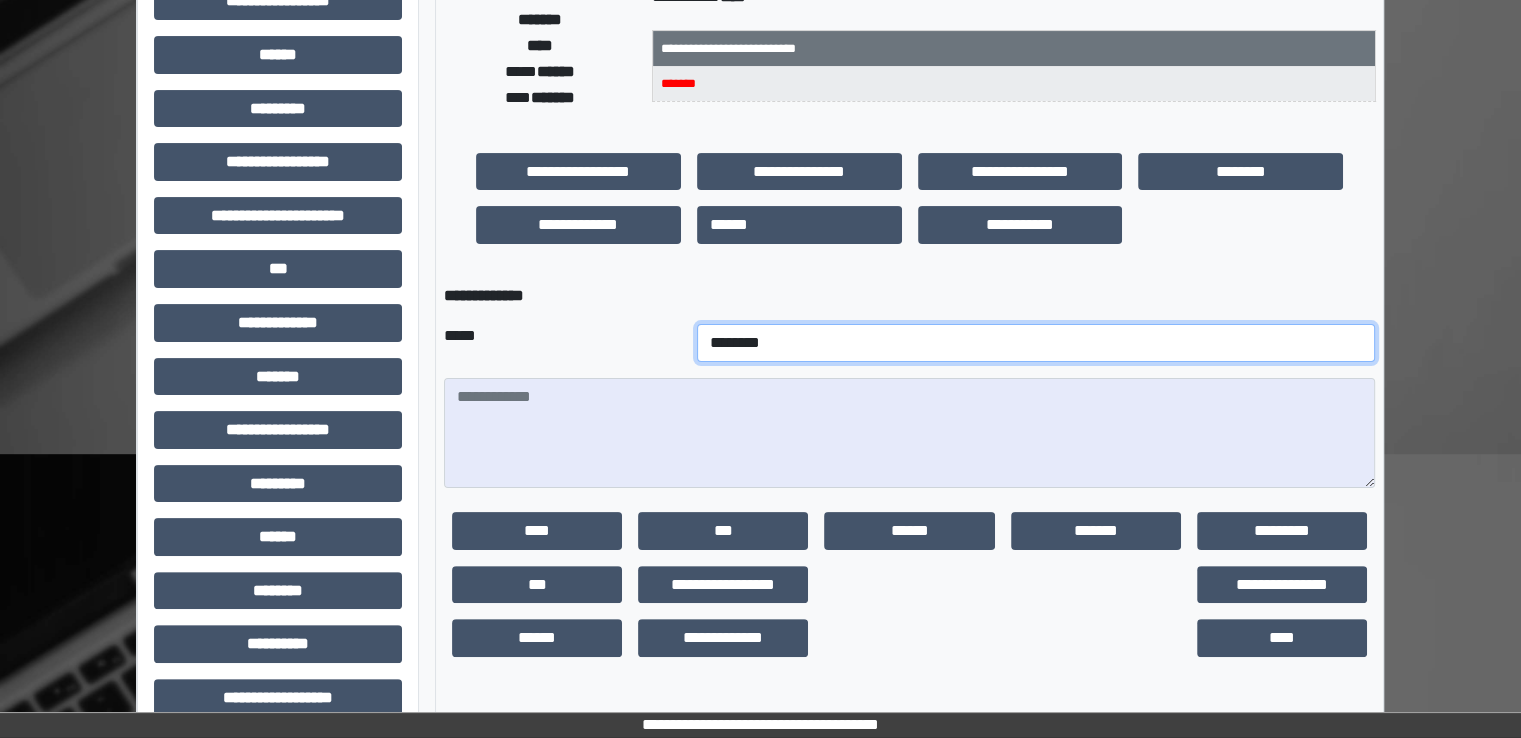 click on "**********" at bounding box center [1036, 343] 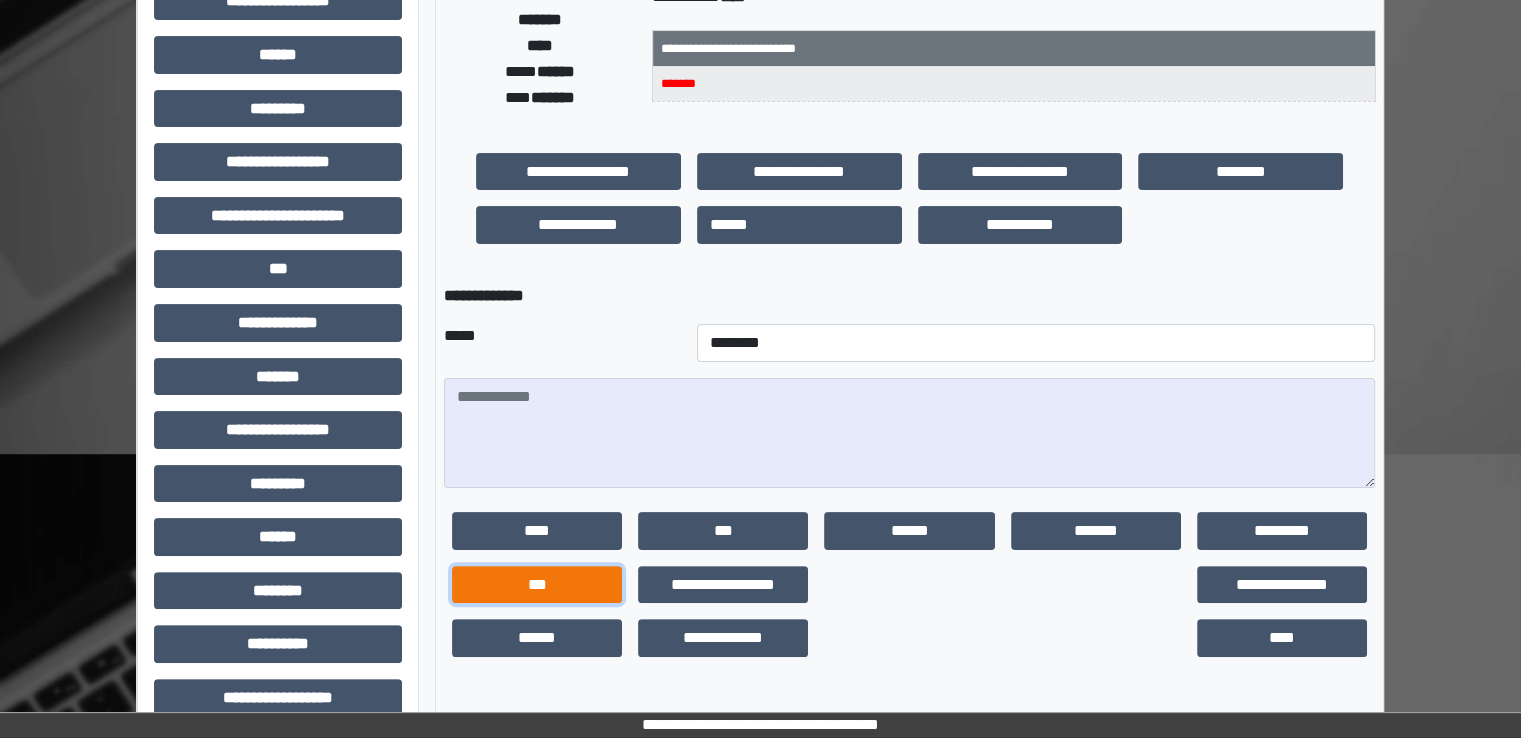 click on "***" at bounding box center [537, 585] 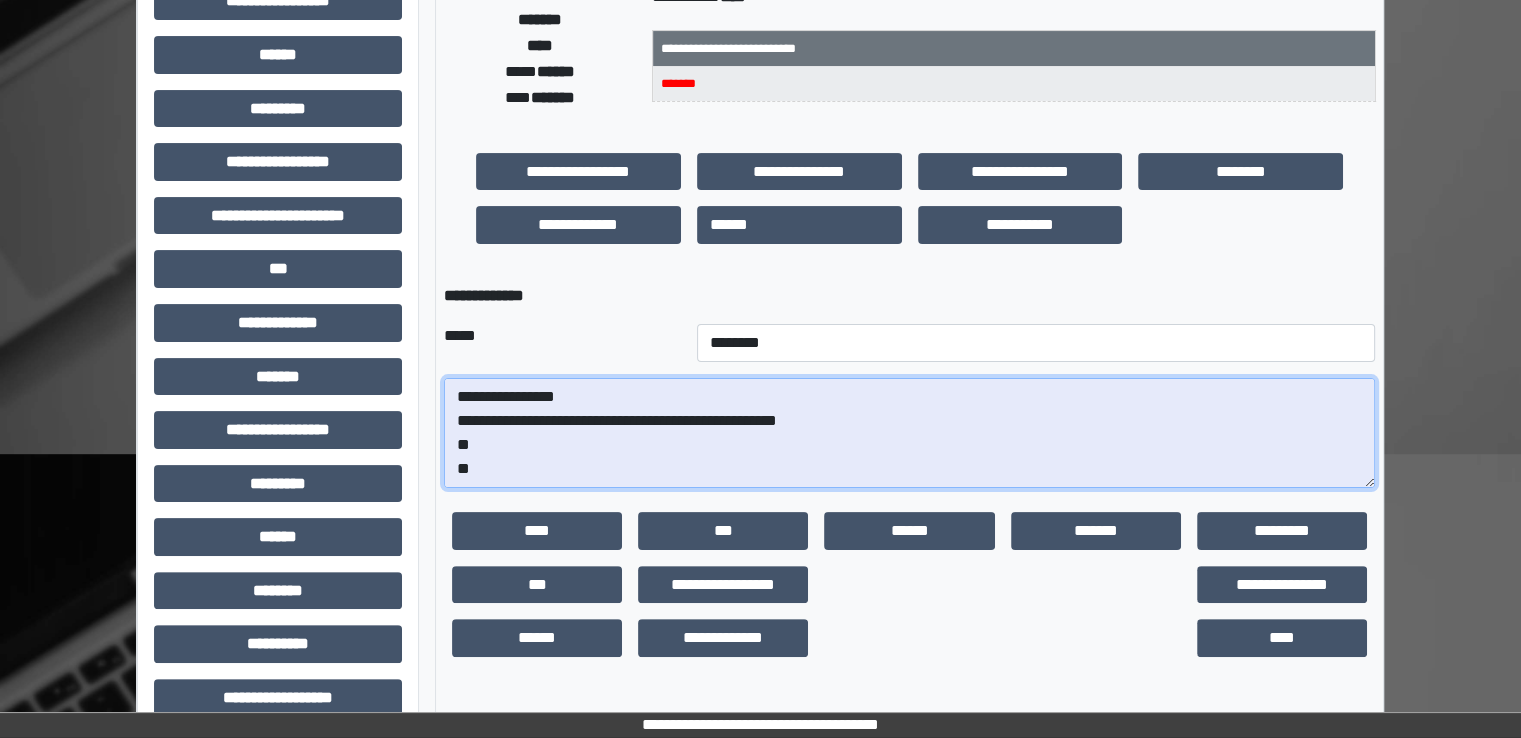 click on "**********" at bounding box center [909, 433] 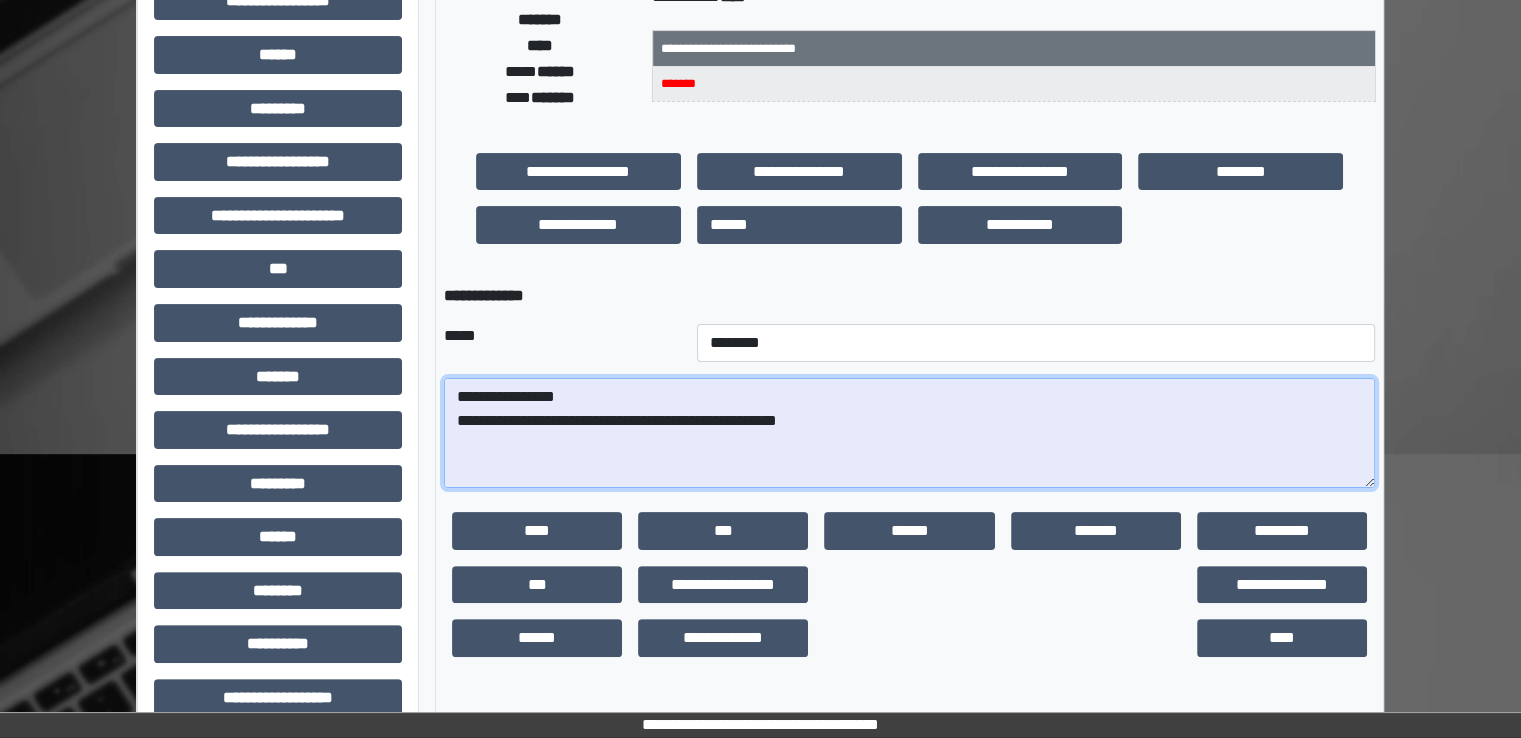 paste on "**********" 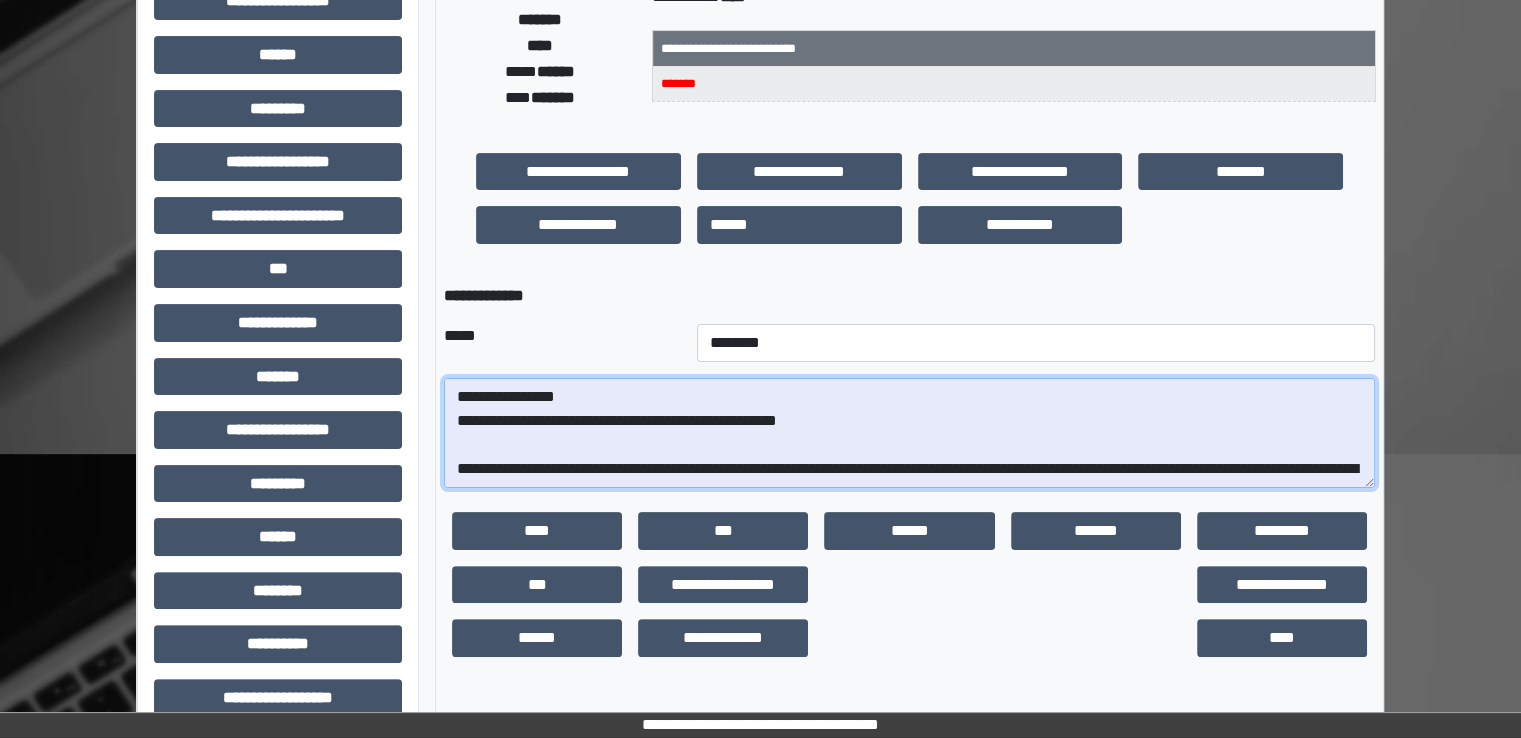 scroll, scrollTop: 40, scrollLeft: 0, axis: vertical 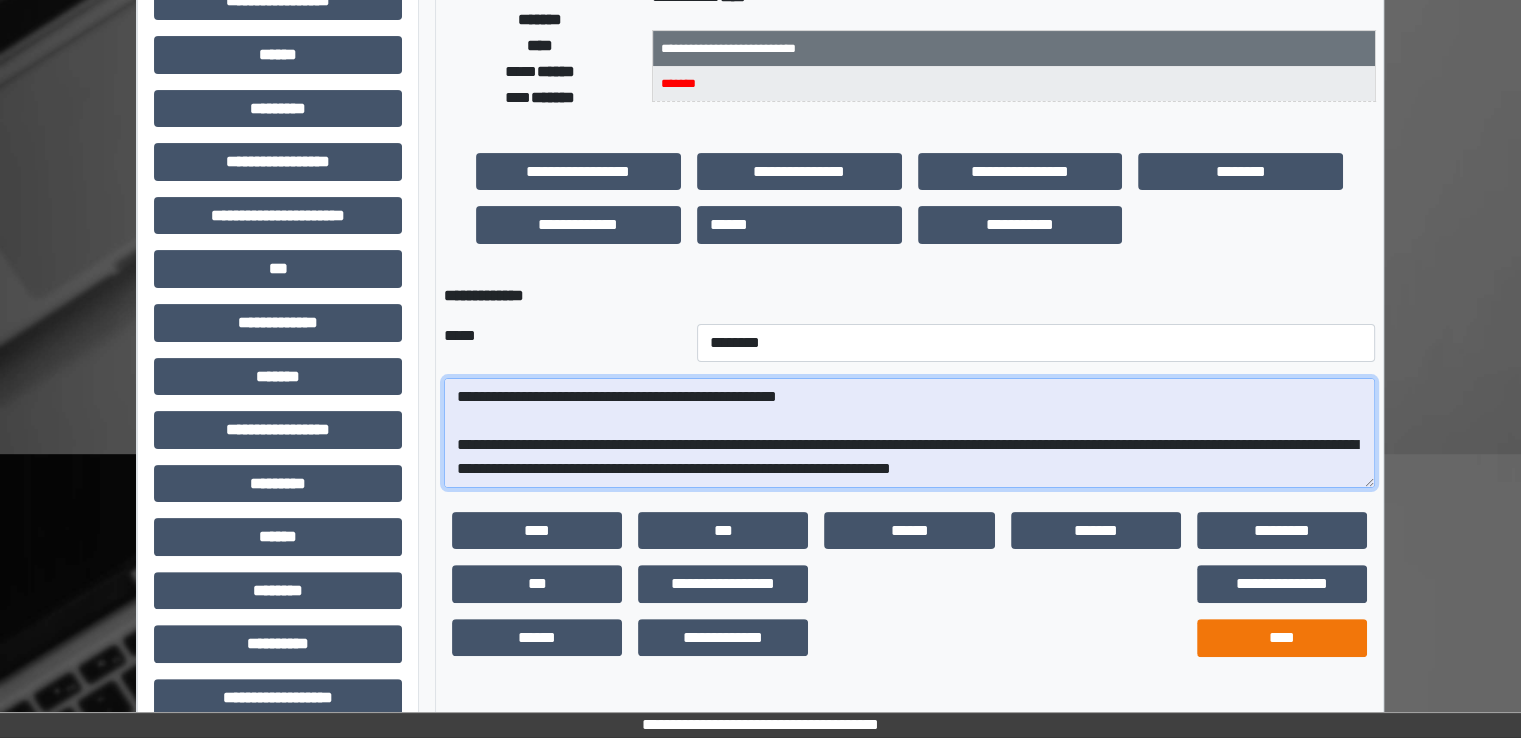 type on "**********" 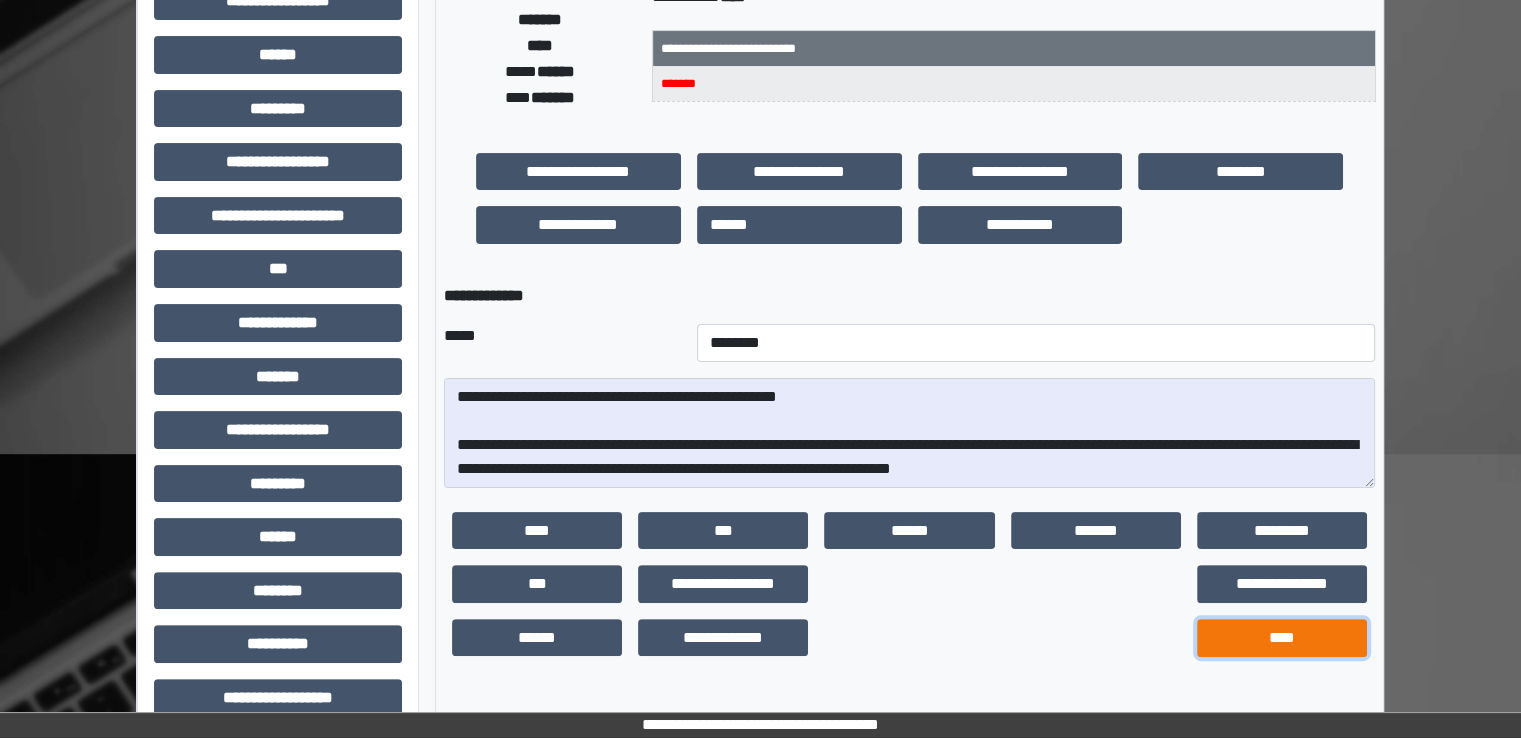 click on "****" at bounding box center [1282, 638] 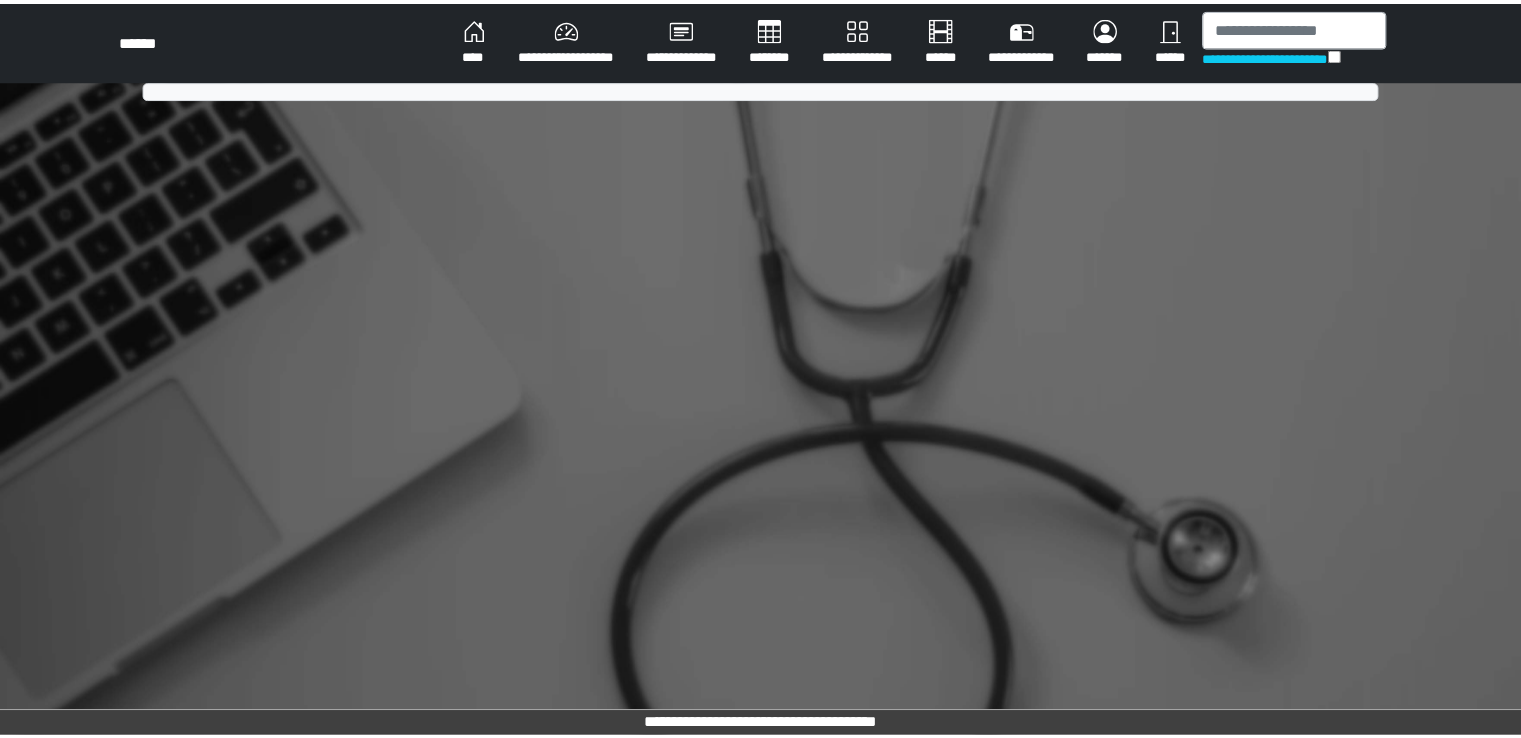 scroll, scrollTop: 0, scrollLeft: 0, axis: both 